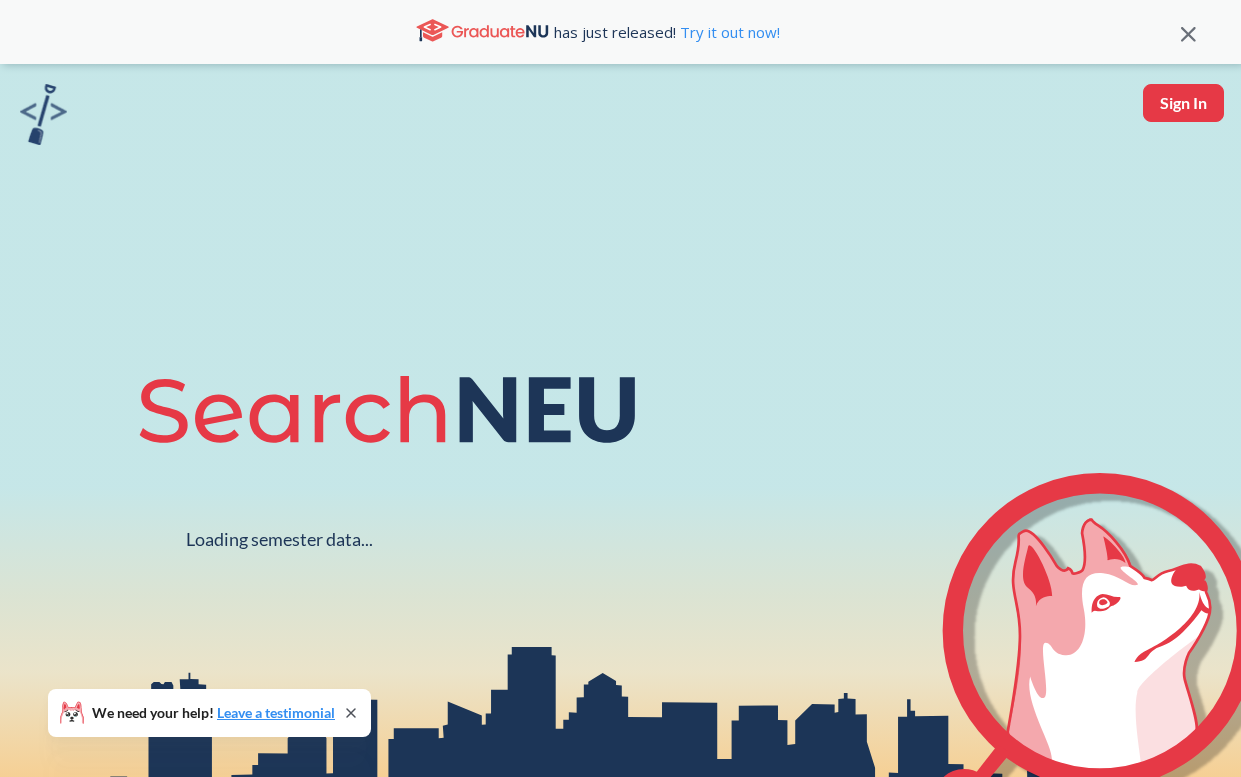 scroll, scrollTop: 0, scrollLeft: 0, axis: both 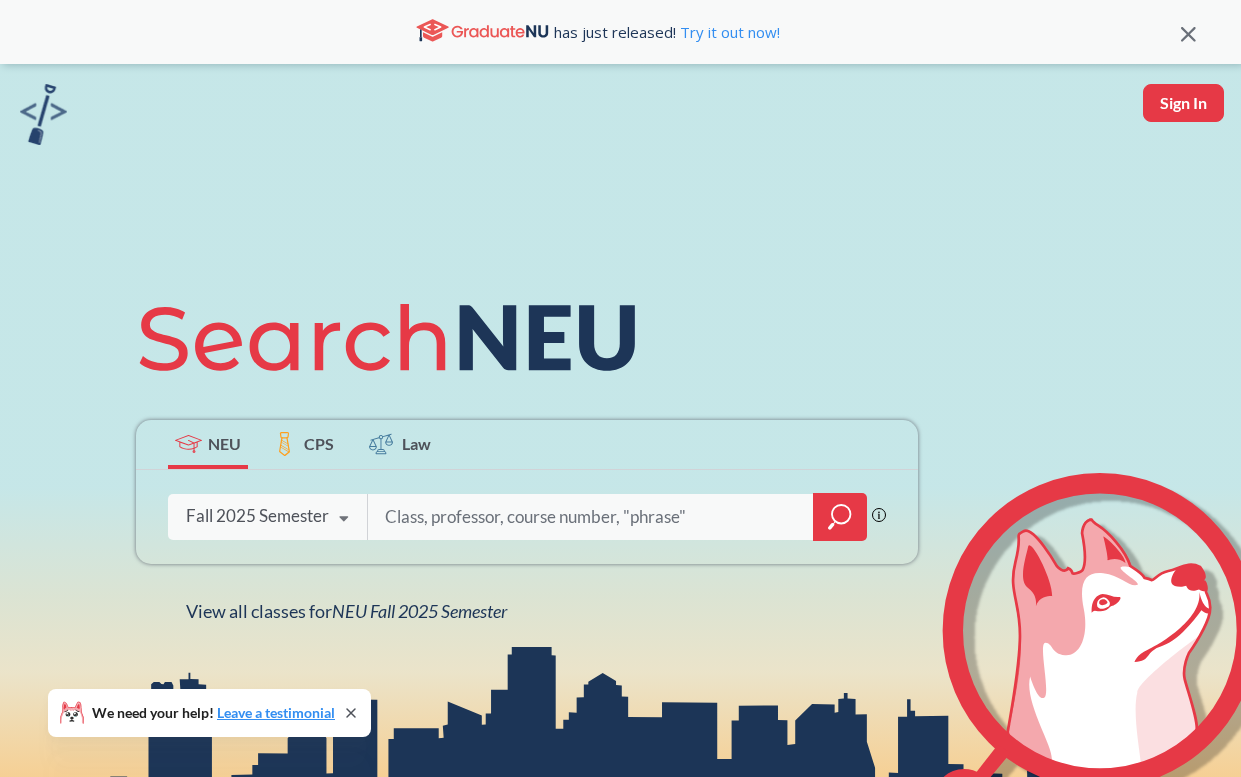 click at bounding box center (591, 517) 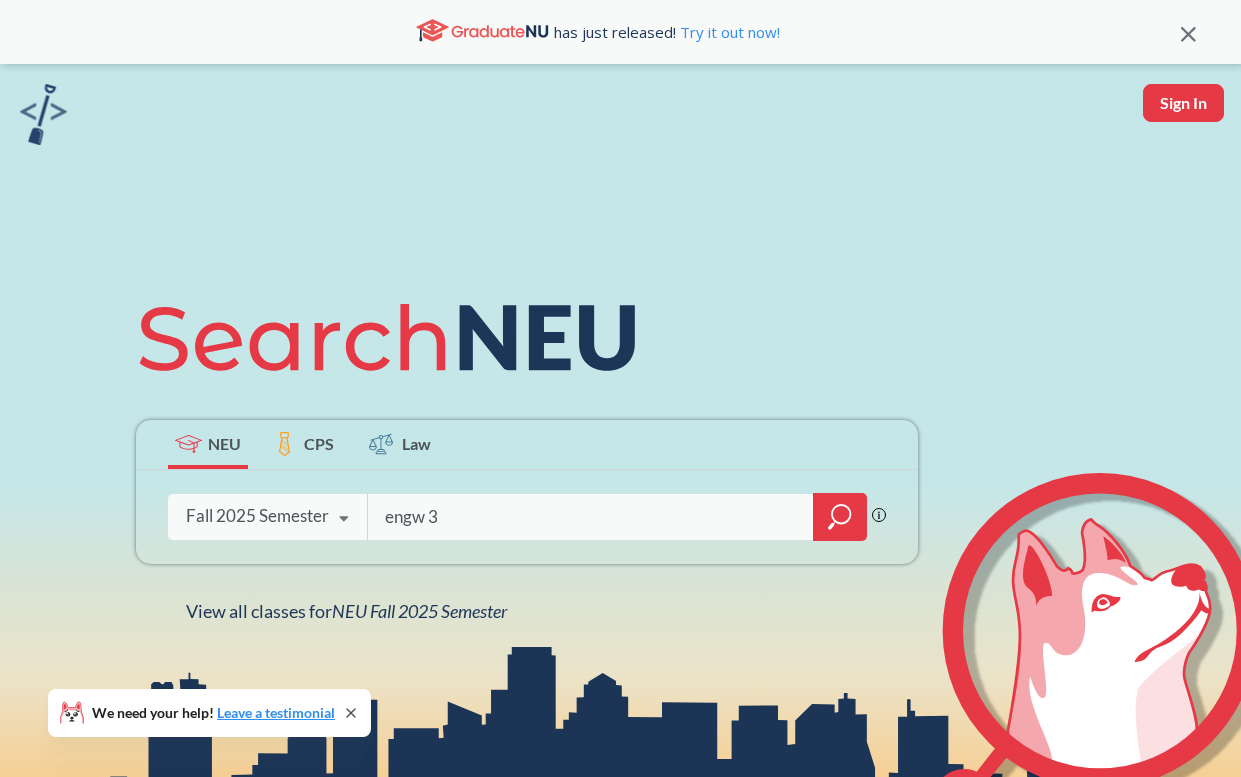 type on "engw 33" 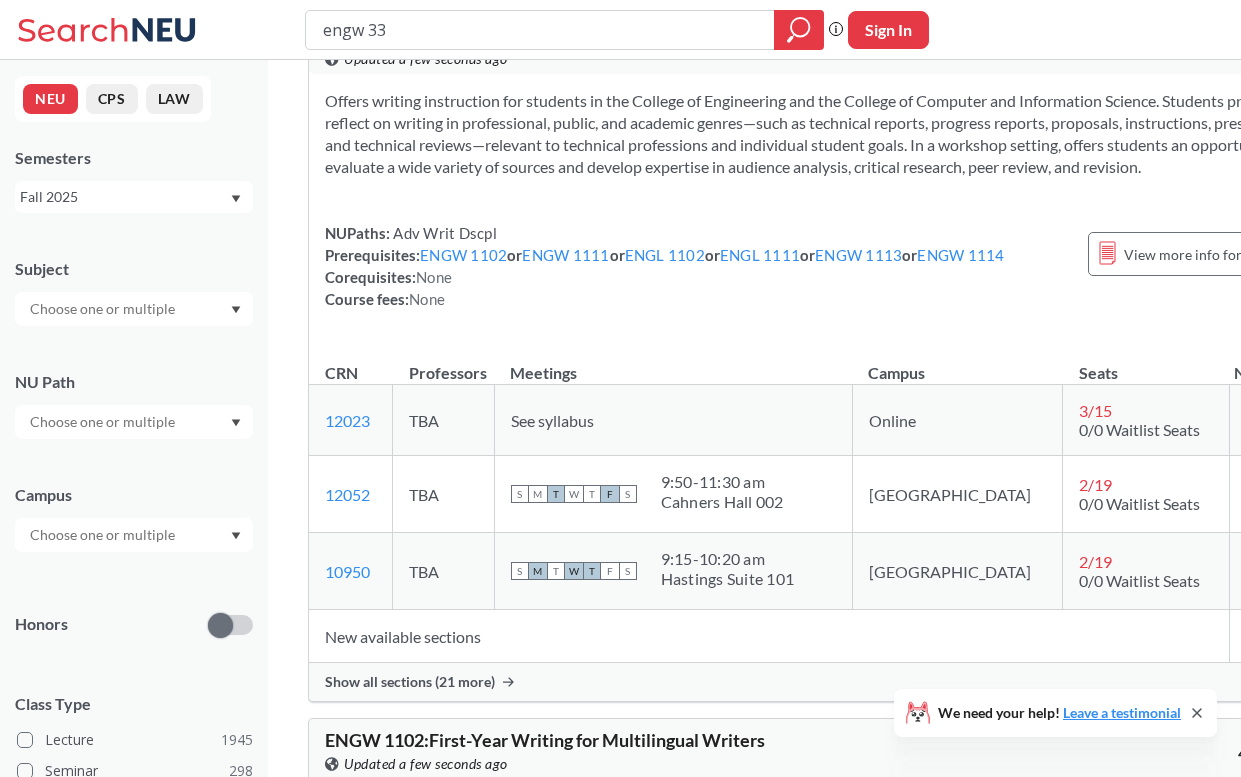 scroll, scrollTop: 778, scrollLeft: 0, axis: vertical 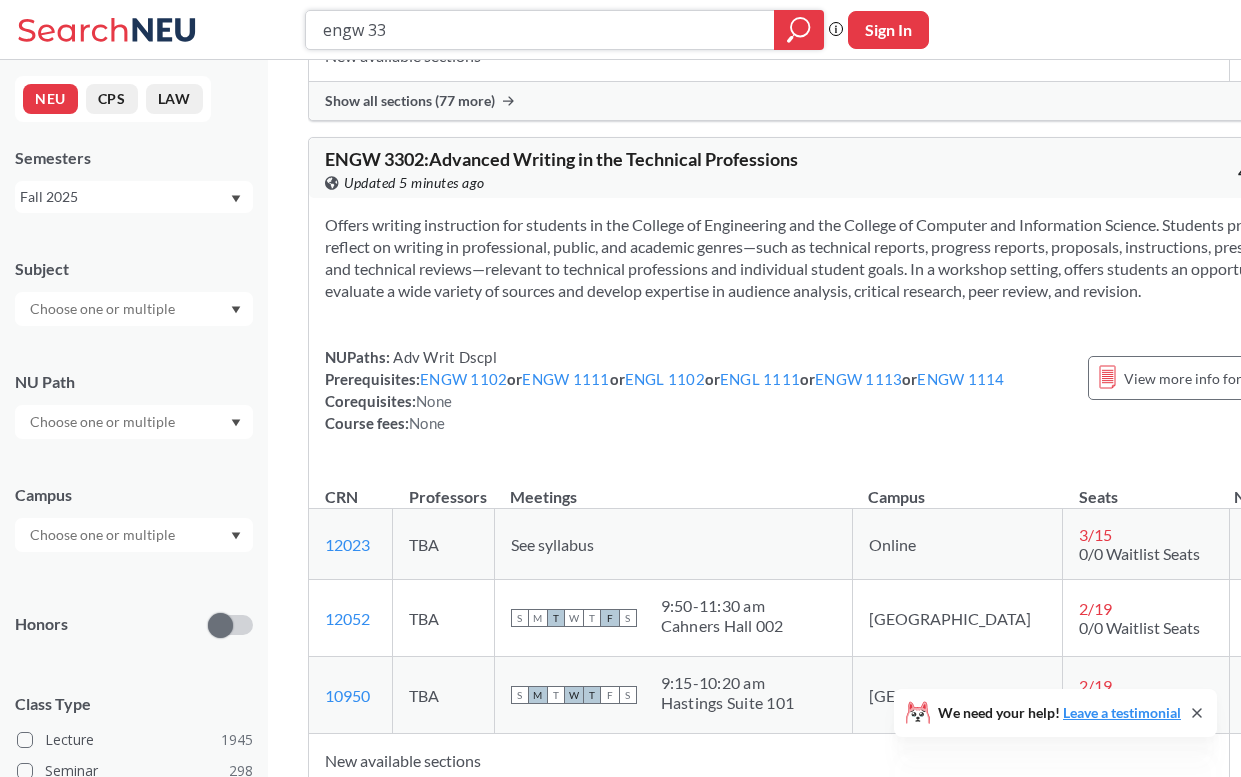 drag, startPoint x: 466, startPoint y: 24, endPoint x: 377, endPoint y: 2, distance: 91.67879 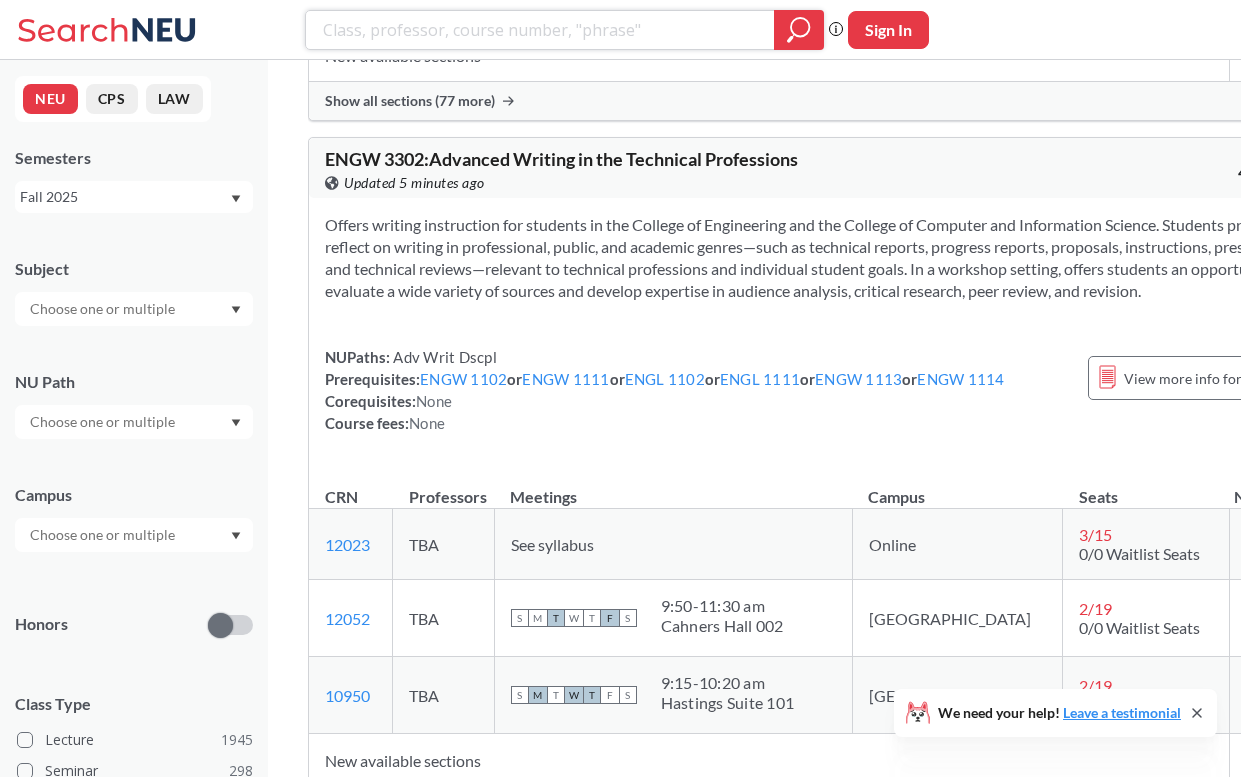 type 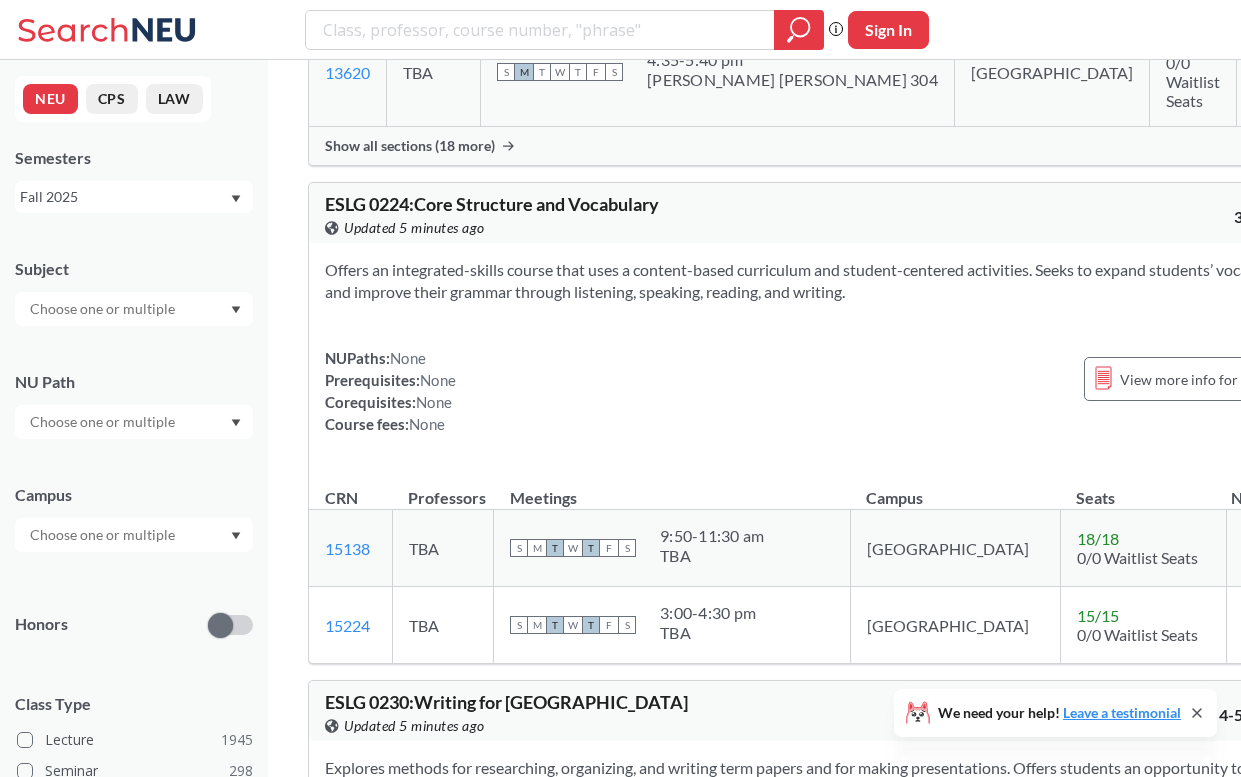 scroll, scrollTop: 3265, scrollLeft: 0, axis: vertical 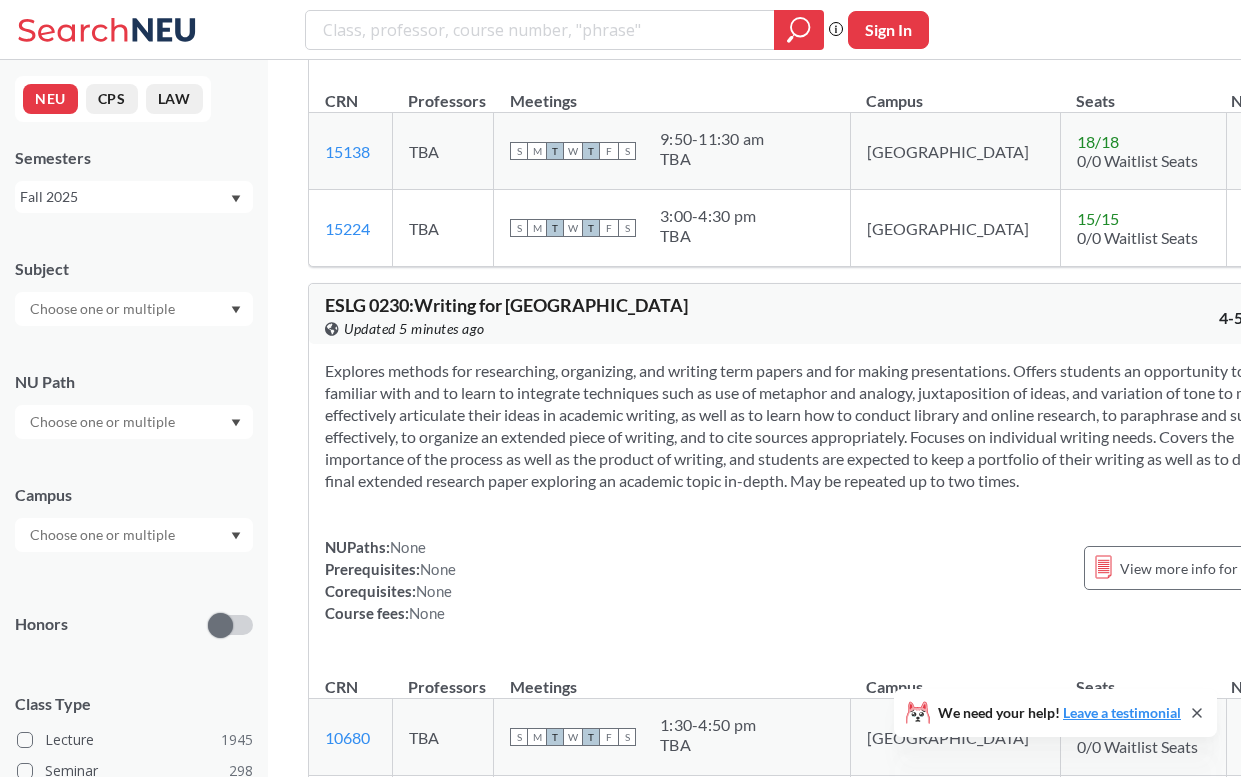 click on "Explores methods for researching, organizing, and writing term papers and for making presentations. Offers students an opportunity to become familiar with and to learn to integrate techniques such as use of metaphor and analogy, juxtaposition of ideas, and variation of tone to more effectively articulate their ideas in academic writing, as well as to learn how to conduct library and online research, to paraphrase and summarize effectively, to organize an extended piece of writing, and to cite sources appropriately. Focuses on individual writing needs. Covers the importance of the process as well as the product of writing, and students are expected to keep a portfolio of their writing as well as to develop a final extended research paper exploring an academic topic in-depth. May be repeated up to two times." at bounding box center (818, 426) 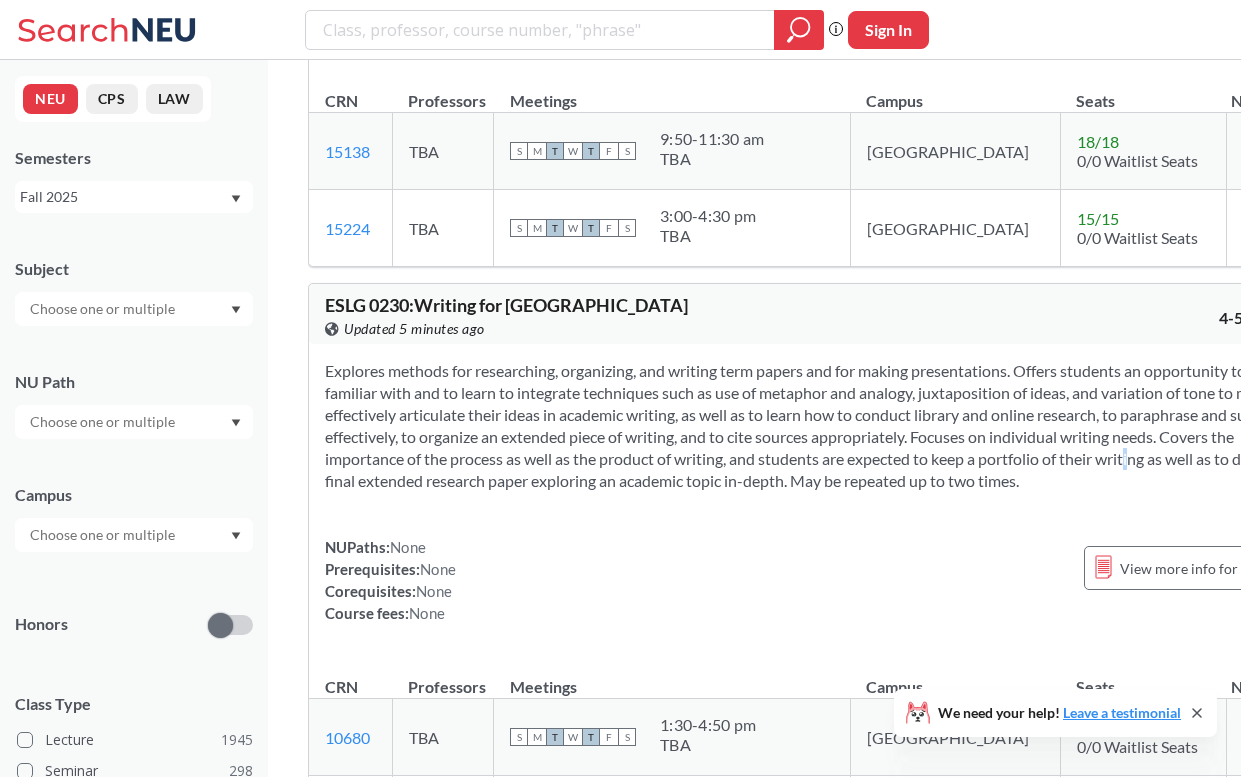 click on "Explores methods for researching, organizing, and writing term papers and for making presentations. Offers students an opportunity to become familiar with and to learn to integrate techniques such as use of metaphor and analogy, juxtaposition of ideas, and variation of tone to more effectively articulate their ideas in academic writing, as well as to learn how to conduct library and online research, to paraphrase and summarize effectively, to organize an extended piece of writing, and to cite sources appropriately. Focuses on individual writing needs. Covers the importance of the process as well as the product of writing, and students are expected to keep a portfolio of their writing as well as to develop a final extended research paper exploring an academic topic in-depth. May be repeated up to two times." at bounding box center (818, 426) 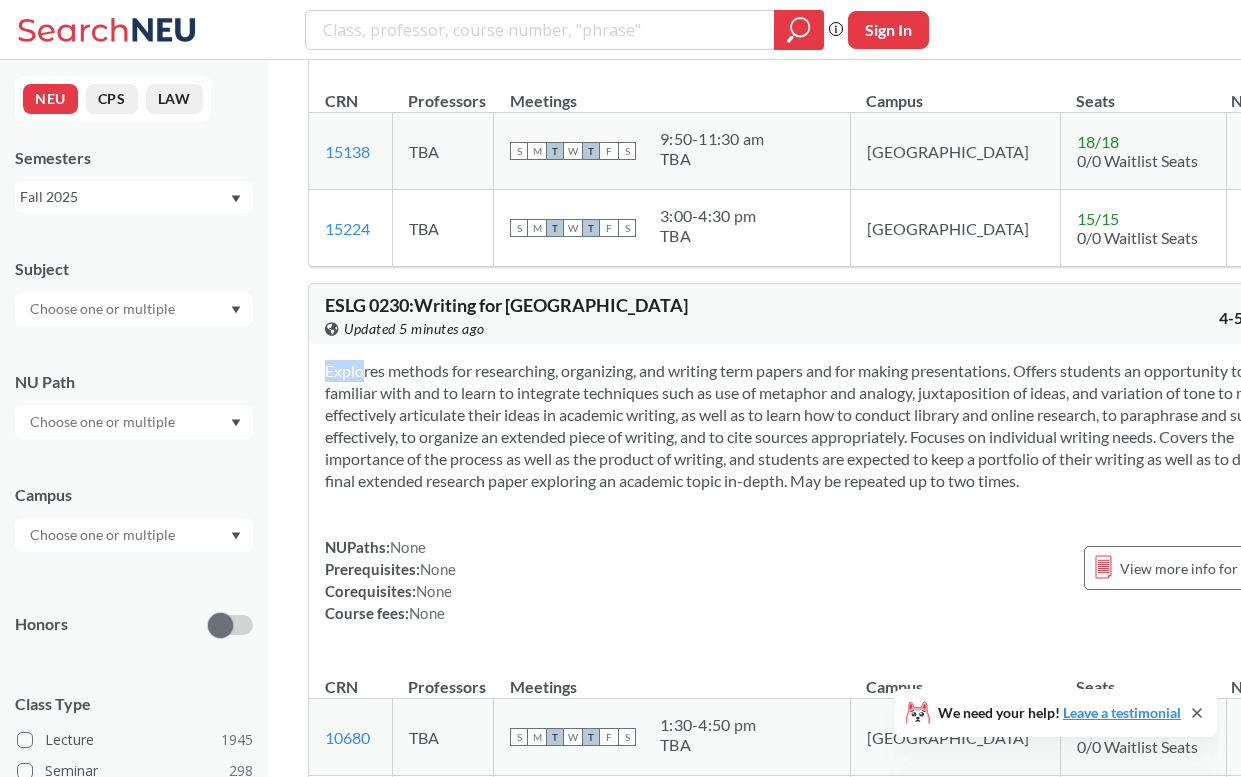 click on "Explores methods for researching, organizing, and writing term papers and for making presentations. Offers students an opportunity to become familiar with and to learn to integrate techniques such as use of metaphor and analogy, juxtaposition of ideas, and variation of tone to more effectively articulate their ideas in academic writing, as well as to learn how to conduct library and online research, to paraphrase and summarize effectively, to organize an extended piece of writing, and to cite sources appropriately. Focuses on individual writing needs. Covers the importance of the process as well as the product of writing, and students are expected to keep a portfolio of their writing as well as to develop a final extended research paper exploring an academic topic in-depth. May be repeated up to two times." at bounding box center [818, 426] 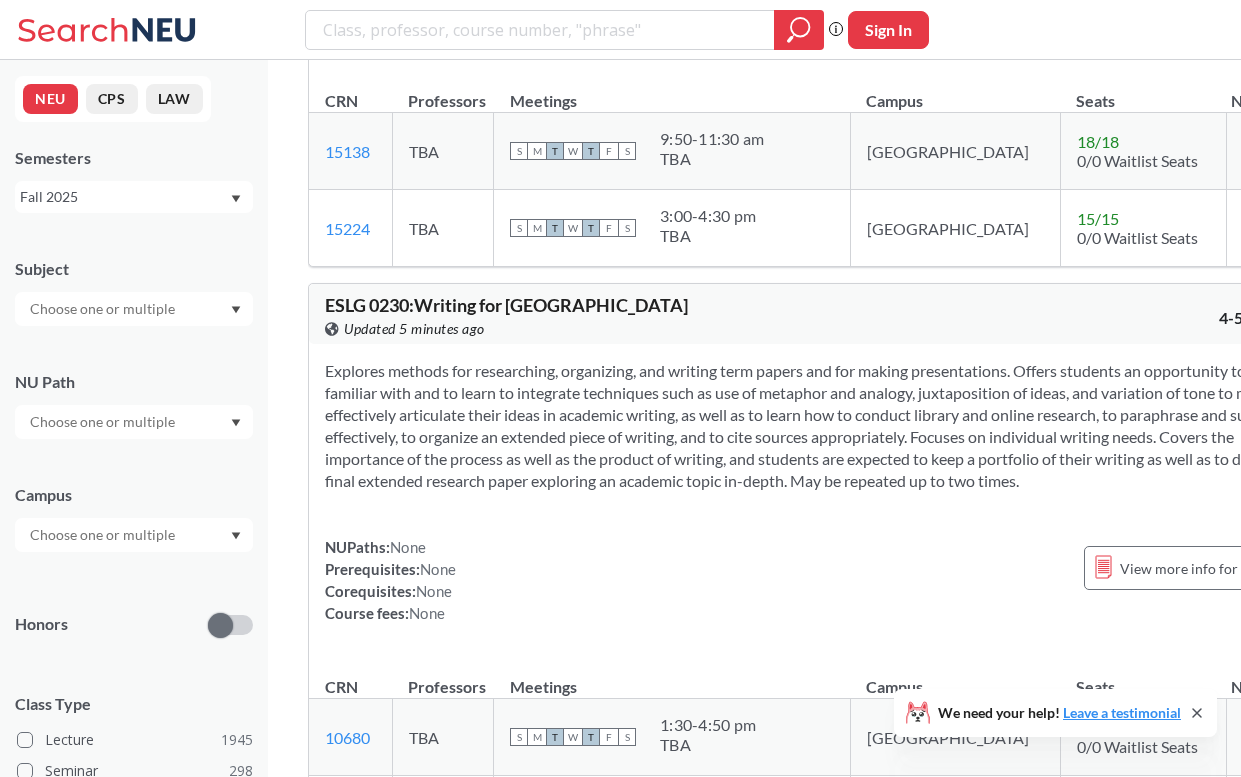 click on "Explores methods for researching, organizing, and writing term papers and for making presentations. Offers students an opportunity to become familiar with and to learn to integrate techniques such as use of metaphor and analogy, juxtaposition of ideas, and variation of tone to more effectively articulate their ideas in academic writing, as well as to learn how to conduct library and online research, to paraphrase and summarize effectively, to organize an extended piece of writing, and to cite sources appropriately. Focuses on individual writing needs. Covers the importance of the process as well as the product of writing, and students are expected to keep a portfolio of their writing as well as to develop a final extended research paper exploring an academic topic in-depth. May be repeated up to two times.
NUPaths:  None Prerequisites:  None Corequisites:  None Course fees:  None View more info for this class" at bounding box center (818, 500) 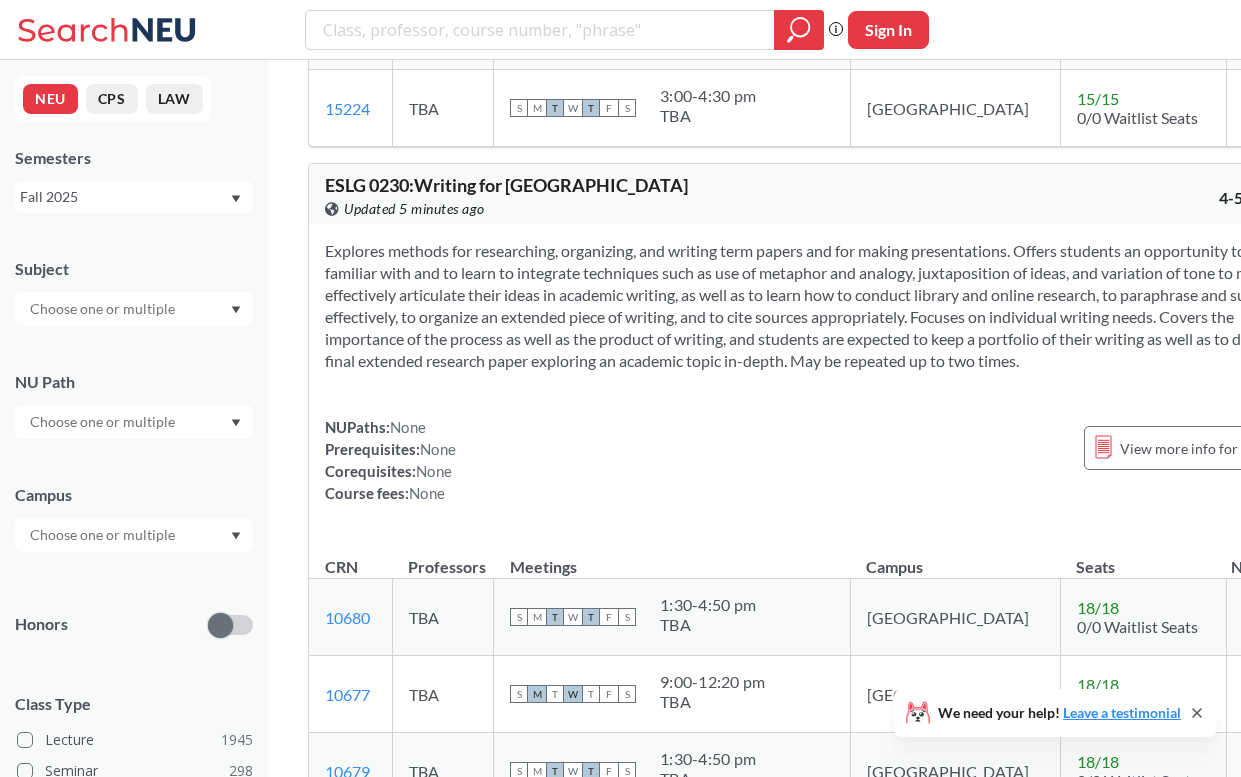 scroll, scrollTop: 3463, scrollLeft: 0, axis: vertical 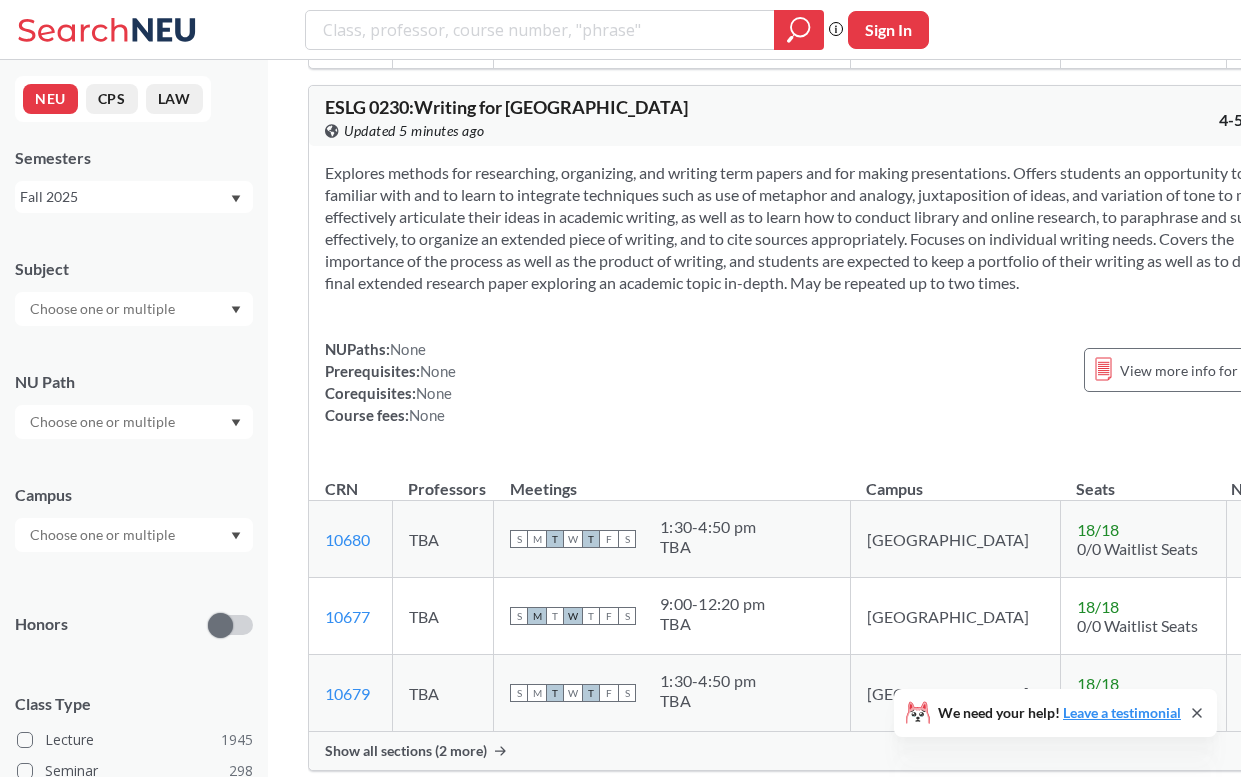click on "Show all sections (2 more)" at bounding box center [818, 751] 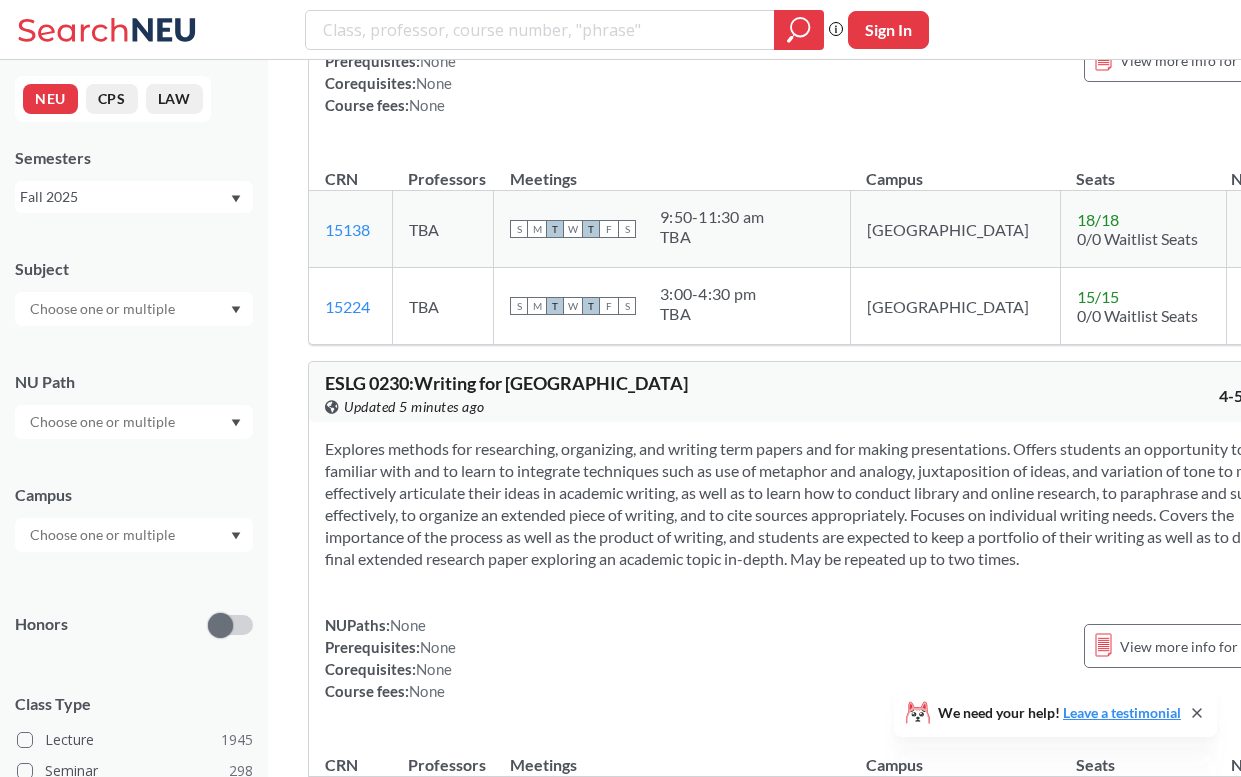 scroll, scrollTop: 3100, scrollLeft: 0, axis: vertical 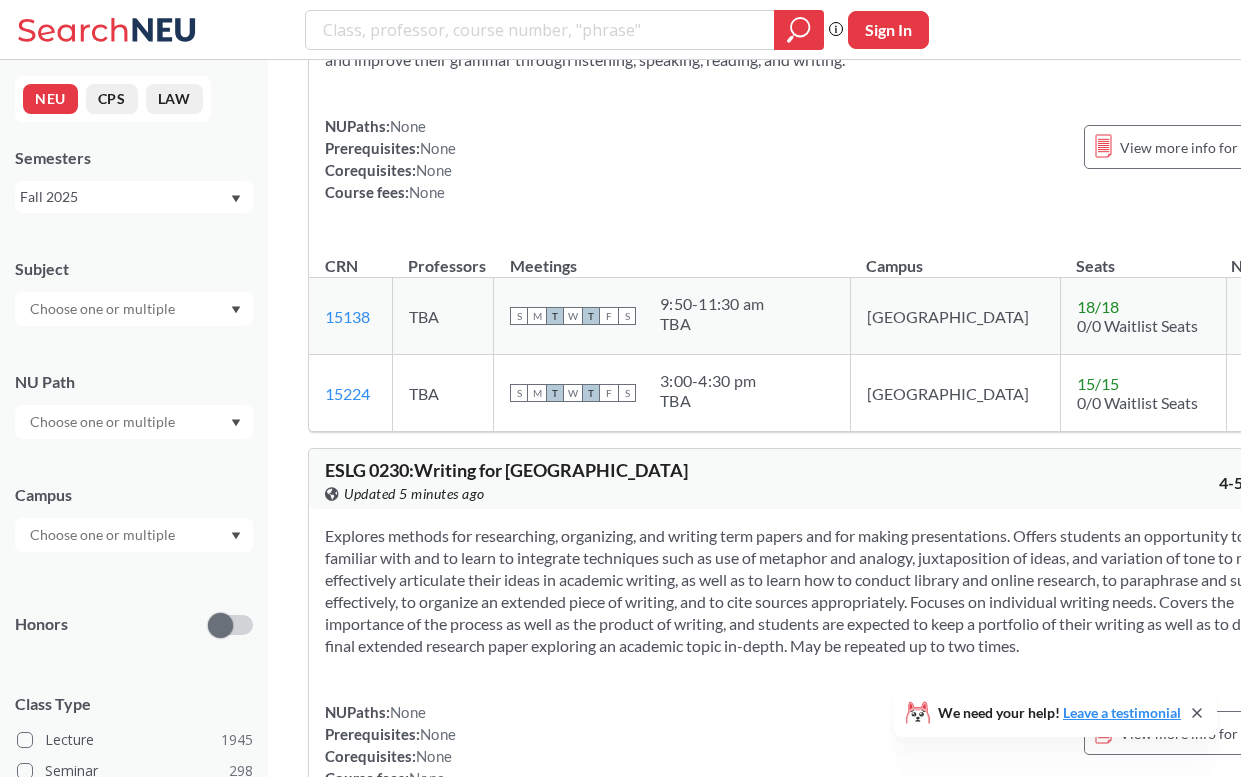 click on "Explores methods for researching, organizing, and writing term papers and for making presentations. Offers students an opportunity to become familiar with and to learn to integrate techniques such as use of metaphor and analogy, juxtaposition of ideas, and variation of tone to more effectively articulate their ideas in academic writing, as well as to learn how to conduct library and online research, to paraphrase and summarize effectively, to organize an extended piece of writing, and to cite sources appropriately. Focuses on individual writing needs. Covers the importance of the process as well as the product of writing, and students are expected to keep a portfolio of their writing as well as to develop a final extended research paper exploring an academic topic in-depth. May be repeated up to two times." at bounding box center (818, 591) 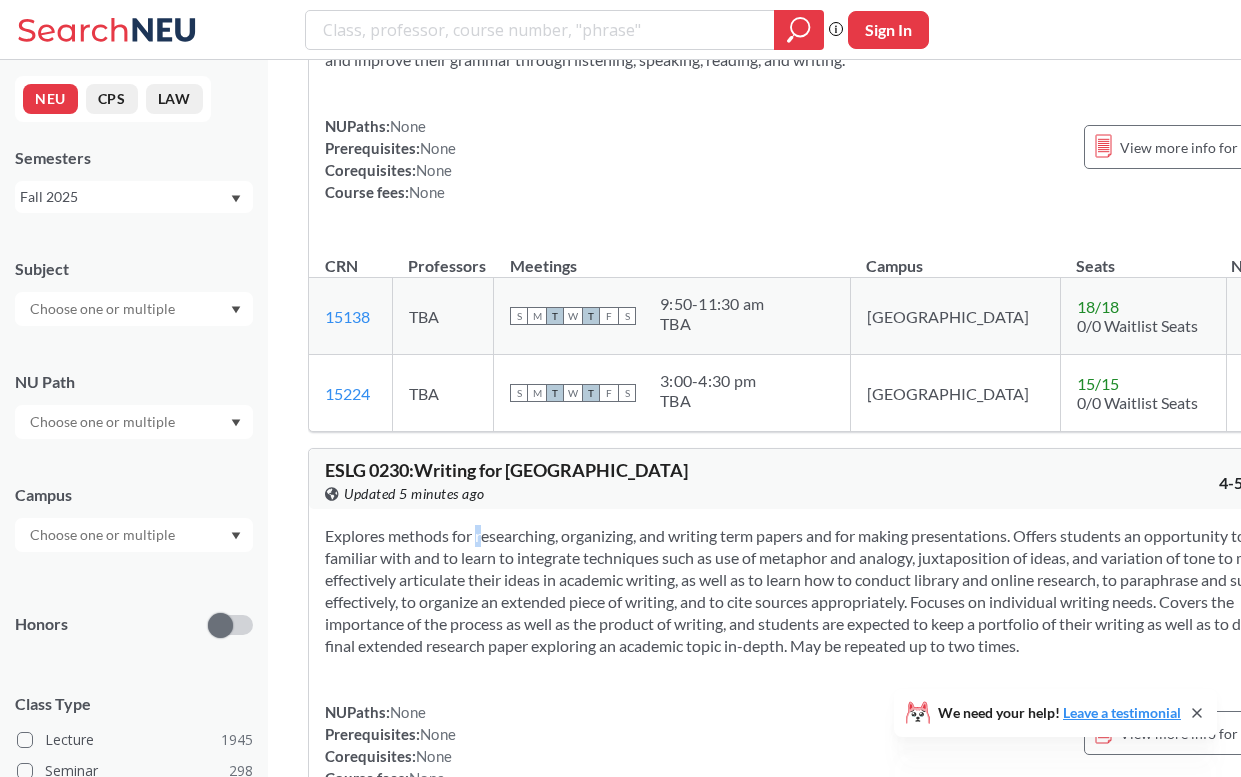 click on "Explores methods for researching, organizing, and writing term papers and for making presentations. Offers students an opportunity to become familiar with and to learn to integrate techniques such as use of metaphor and analogy, juxtaposition of ideas, and variation of tone to more effectively articulate their ideas in academic writing, as well as to learn how to conduct library and online research, to paraphrase and summarize effectively, to organize an extended piece of writing, and to cite sources appropriately. Focuses on individual writing needs. Covers the importance of the process as well as the product of writing, and students are expected to keep a portfolio of their writing as well as to develop a final extended research paper exploring an academic topic in-depth. May be repeated up to two times." at bounding box center (818, 591) 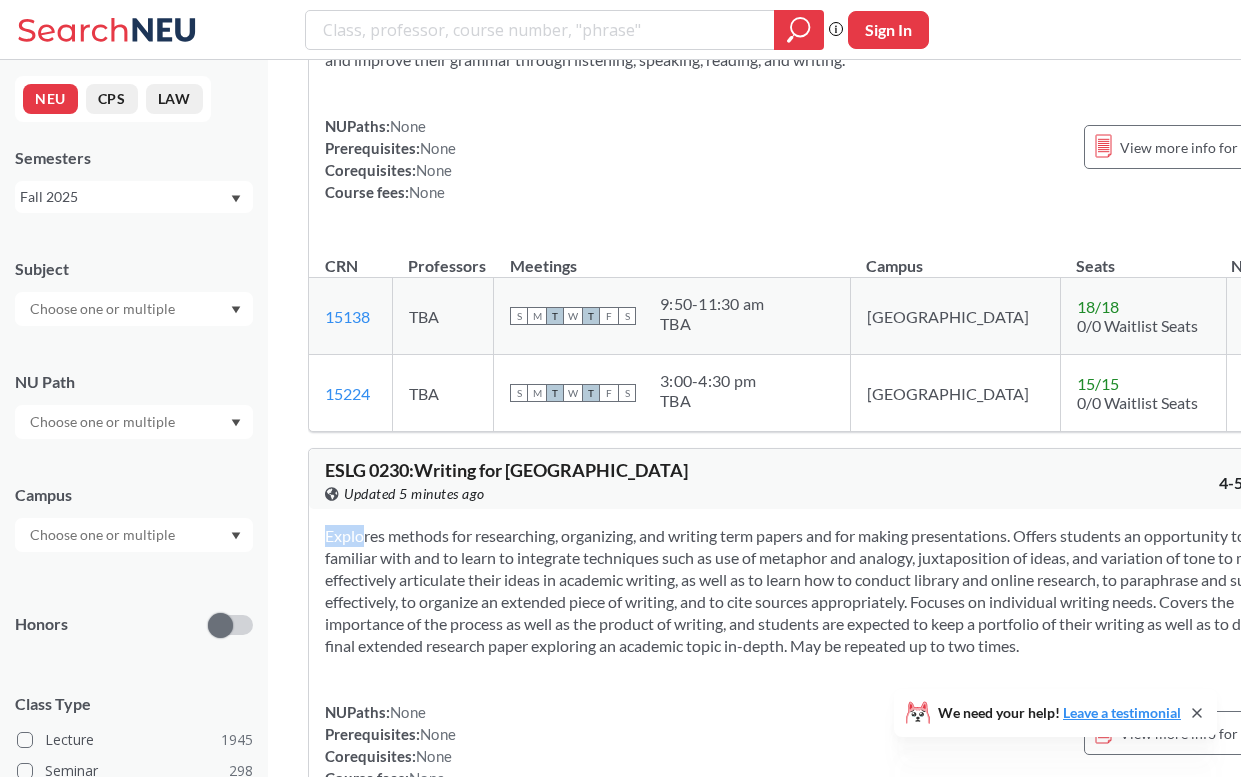click on "Explores methods for researching, organizing, and writing term papers and for making presentations. Offers students an opportunity to become familiar with and to learn to integrate techniques such as use of metaphor and analogy, juxtaposition of ideas, and variation of tone to more effectively articulate their ideas in academic writing, as well as to learn how to conduct library and online research, to paraphrase and summarize effectively, to organize an extended piece of writing, and to cite sources appropriately. Focuses on individual writing needs. Covers the importance of the process as well as the product of writing, and students are expected to keep a portfolio of their writing as well as to develop a final extended research paper exploring an academic topic in-depth. May be repeated up to two times." at bounding box center (818, 591) 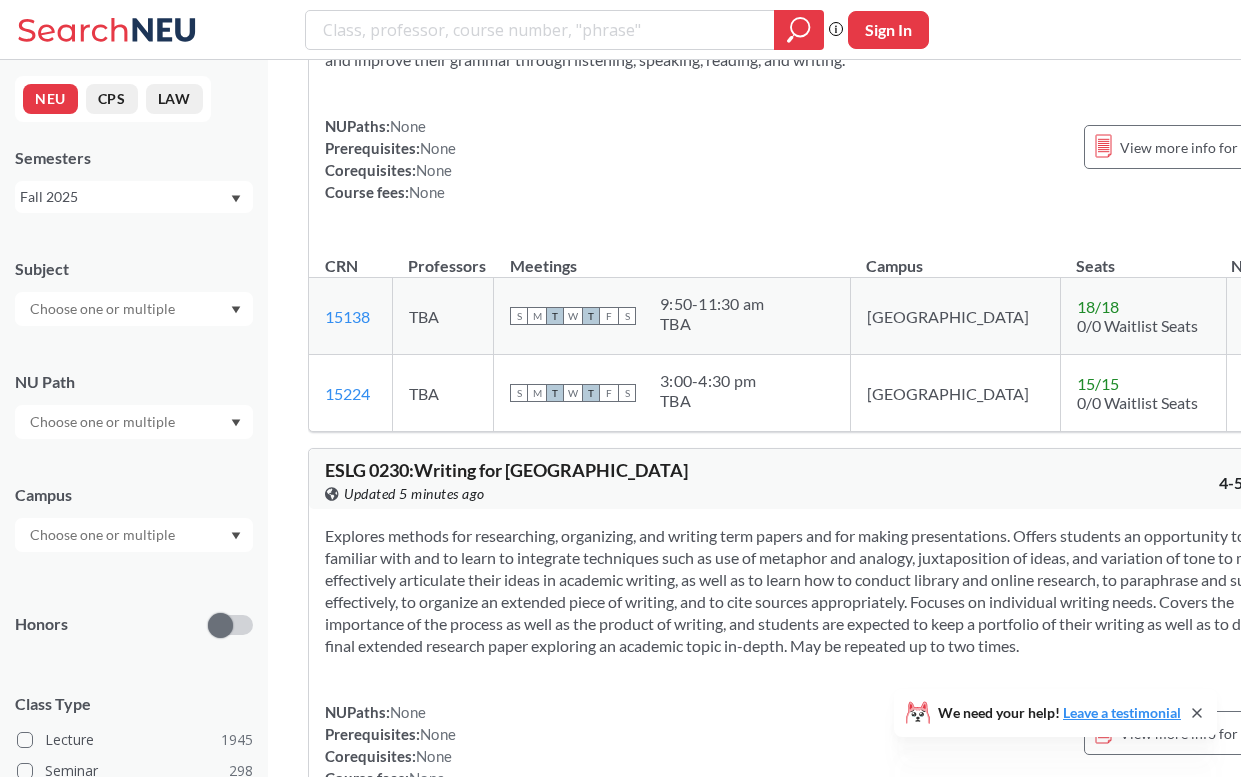 click on "Explores methods for researching, organizing, and writing term papers and for making presentations. Offers students an opportunity to become familiar with and to learn to integrate techniques such as use of metaphor and analogy, juxtaposition of ideas, and variation of tone to more effectively articulate their ideas in academic writing, as well as to learn how to conduct library and online research, to paraphrase and summarize effectively, to organize an extended piece of writing, and to cite sources appropriately. Focuses on individual writing needs. Covers the importance of the process as well as the product of writing, and students are expected to keep a portfolio of their writing as well as to develop a final extended research paper exploring an academic topic in-depth. May be repeated up to two times.
NUPaths:  None Prerequisites:  None Corequisites:  None Course fees:  None View more info for this class" at bounding box center (818, 665) 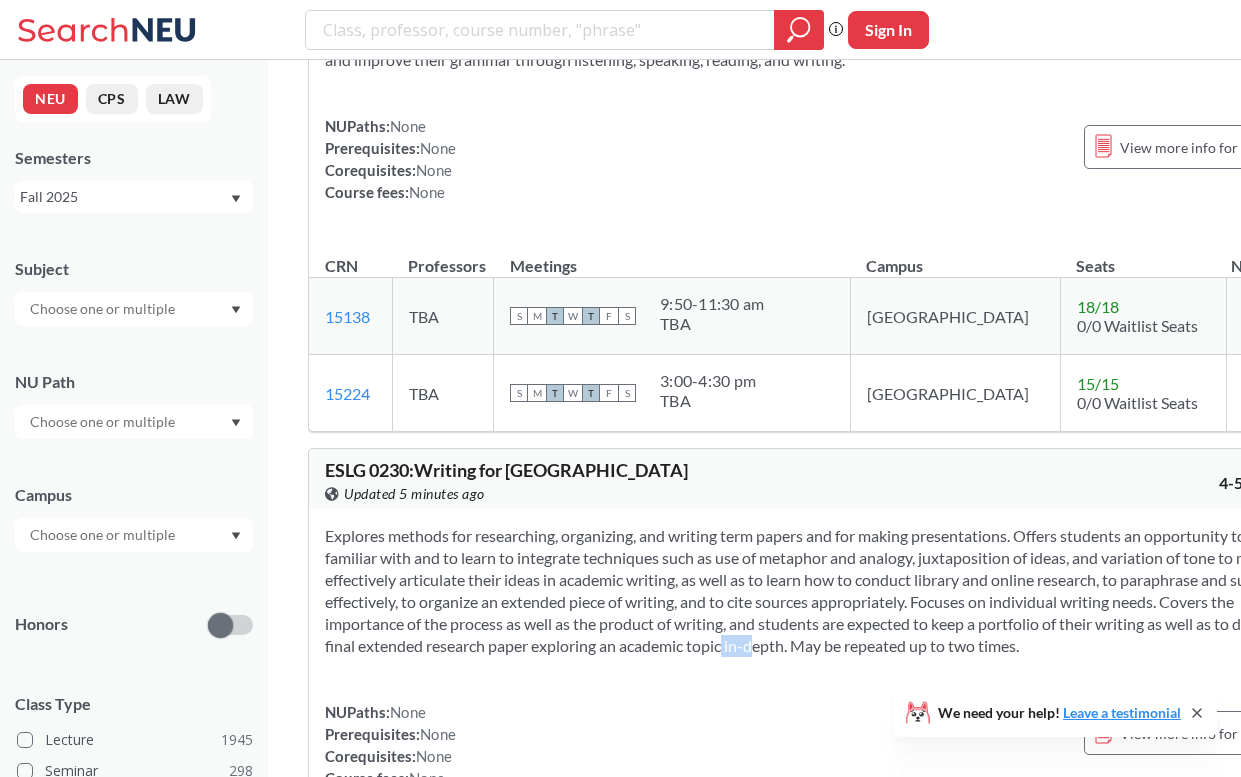 click on "Explores methods for researching, organizing, and writing term papers and for making presentations. Offers students an opportunity to become familiar with and to learn to integrate techniques such as use of metaphor and analogy, juxtaposition of ideas, and variation of tone to more effectively articulate their ideas in academic writing, as well as to learn how to conduct library and online research, to paraphrase and summarize effectively, to organize an extended piece of writing, and to cite sources appropriately. Focuses on individual writing needs. Covers the importance of the process as well as the product of writing, and students are expected to keep a portfolio of their writing as well as to develop a final extended research paper exploring an academic topic in-depth. May be repeated up to two times." at bounding box center [818, 591] 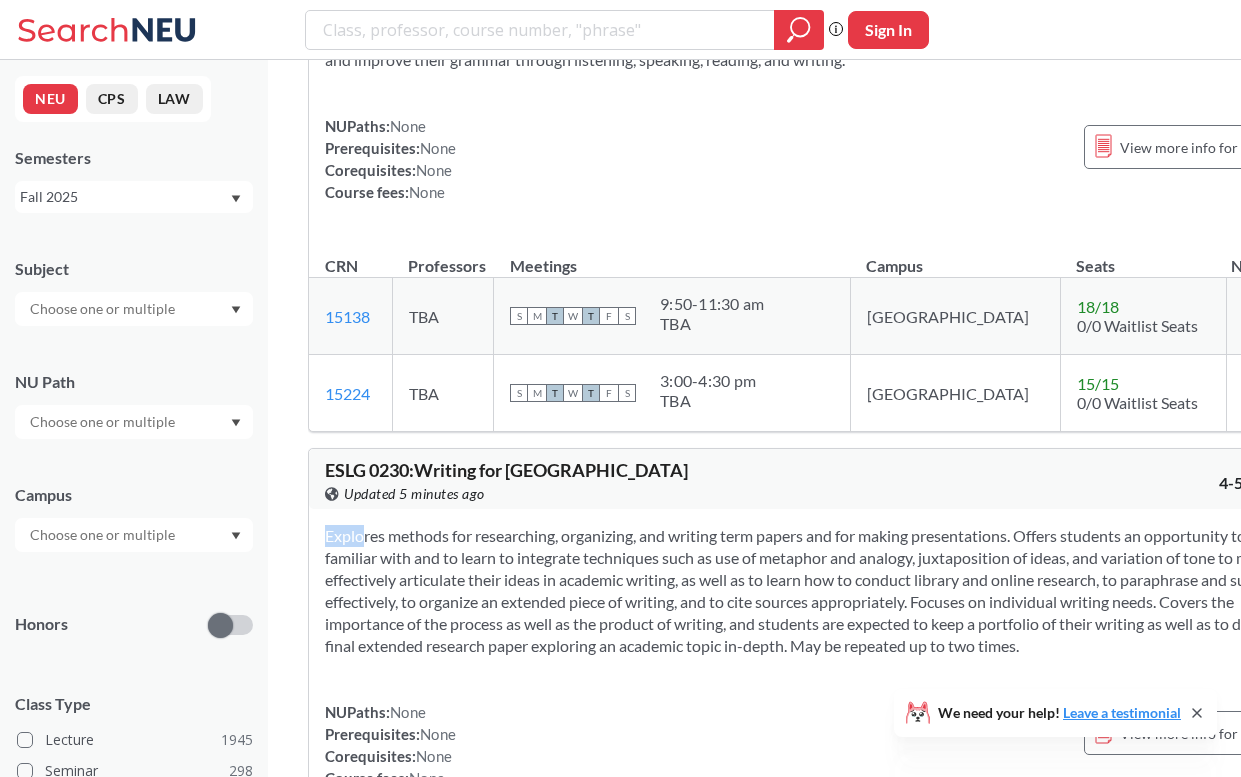 click on "Explores methods for researching, organizing, and writing term papers and for making presentations. Offers students an opportunity to become familiar with and to learn to integrate techniques such as use of metaphor and analogy, juxtaposition of ideas, and variation of tone to more effectively articulate their ideas in academic writing, as well as to learn how to conduct library and online research, to paraphrase and summarize effectively, to organize an extended piece of writing, and to cite sources appropriately. Focuses on individual writing needs. Covers the importance of the process as well as the product of writing, and students are expected to keep a portfolio of their writing as well as to develop a final extended research paper exploring an academic topic in-depth. May be repeated up to two times." at bounding box center (818, 591) 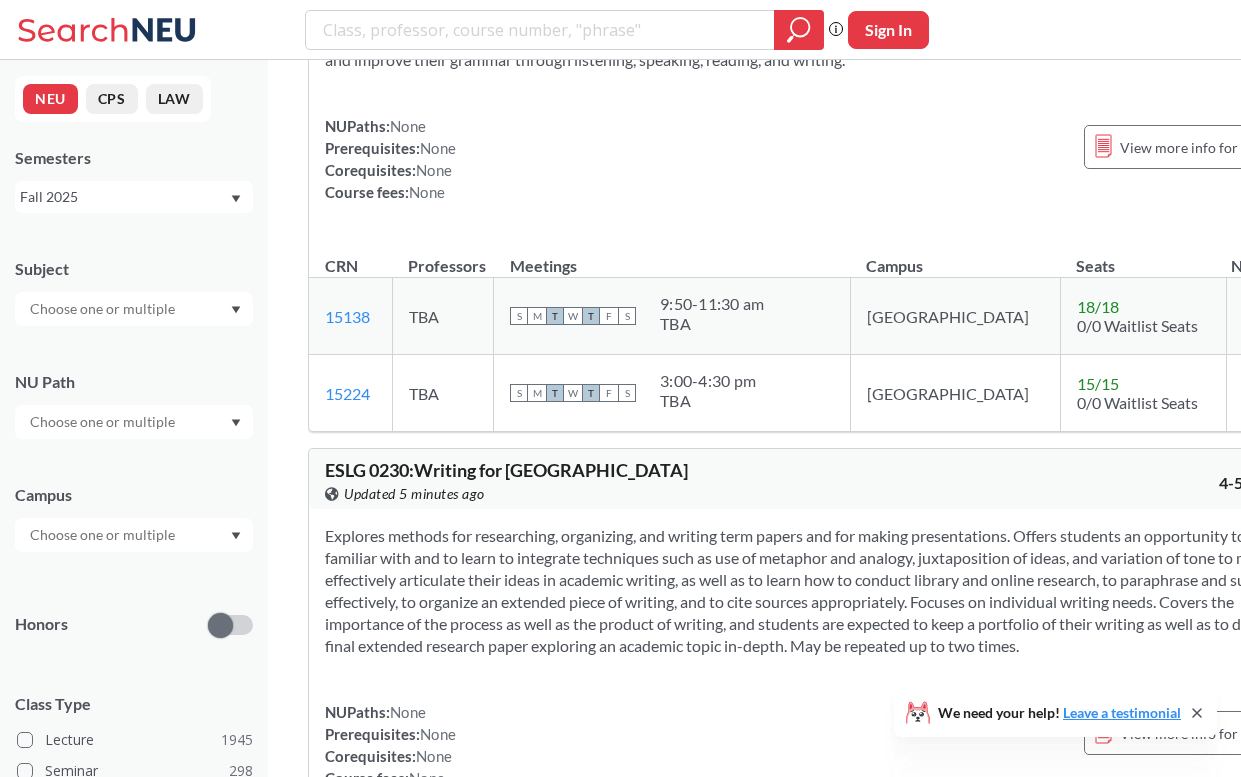 click on "NUPaths:  None Prerequisites:  None Corequisites:  None Course fees:  None View more info for this class" at bounding box center [818, 745] 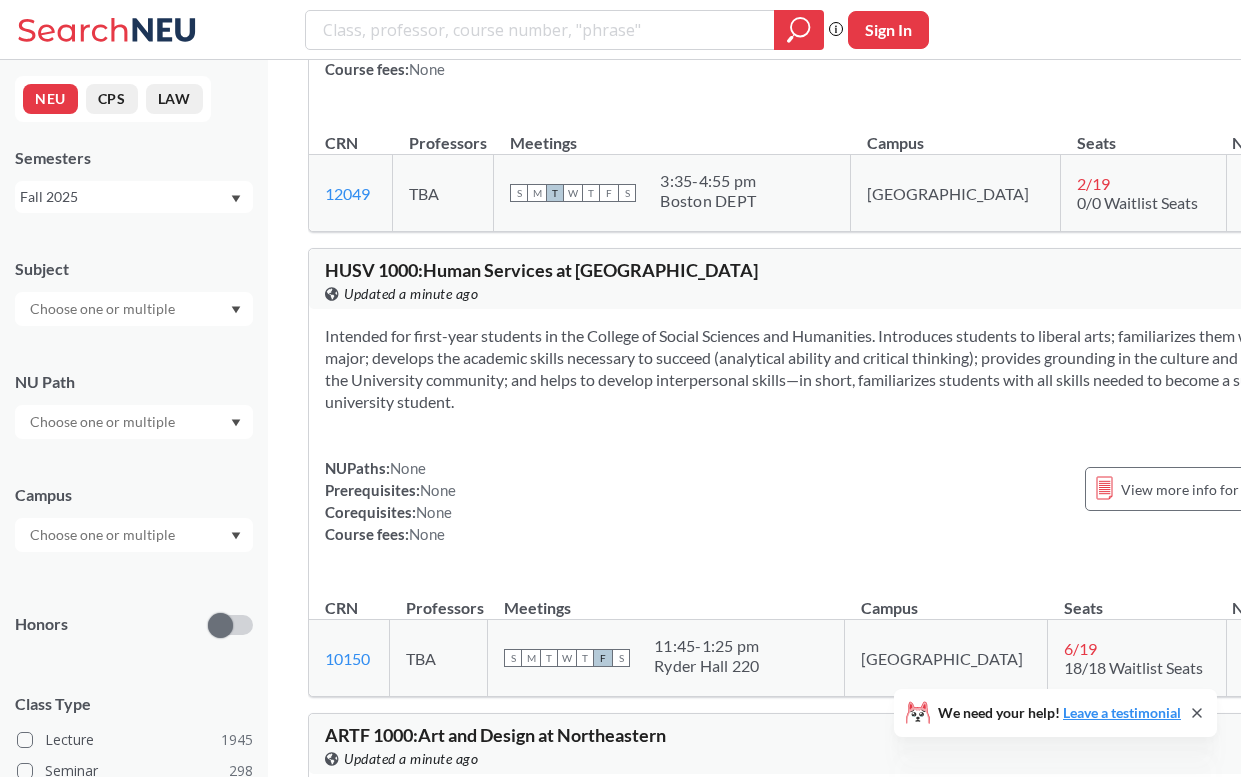 scroll, scrollTop: 10349, scrollLeft: 0, axis: vertical 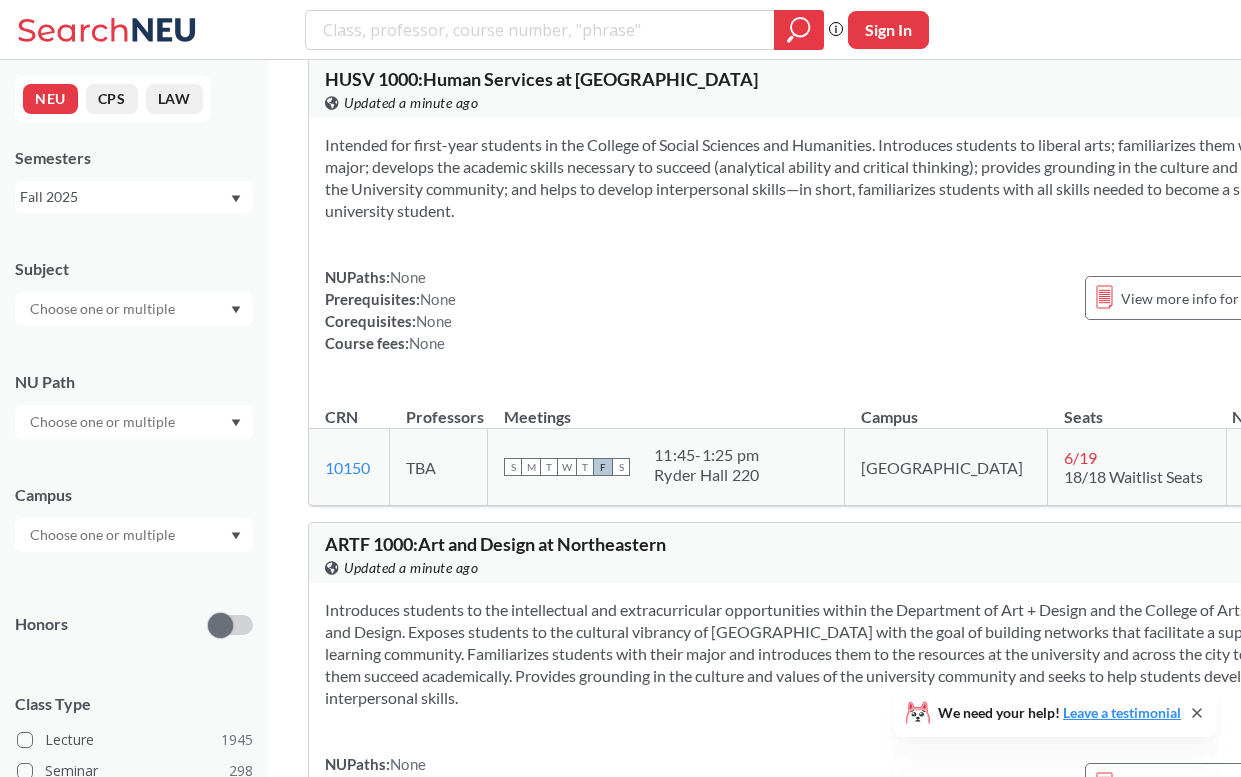click on "Introduces students to the intellectual and extracurricular opportunities within the Department of Art + Design and the College of Arts, Media and Design. Exposes students to the cultural vibrancy of [GEOGRAPHIC_DATA] with the goal of building networks that facilitate a supportive learning community. Familiarizes students with their major and introduces them to the resources at the university and across the city to help them succeed academically. Provides grounding in the culture and values of the university community and seeks to help students develop interpersonal skills." at bounding box center [819, 654] 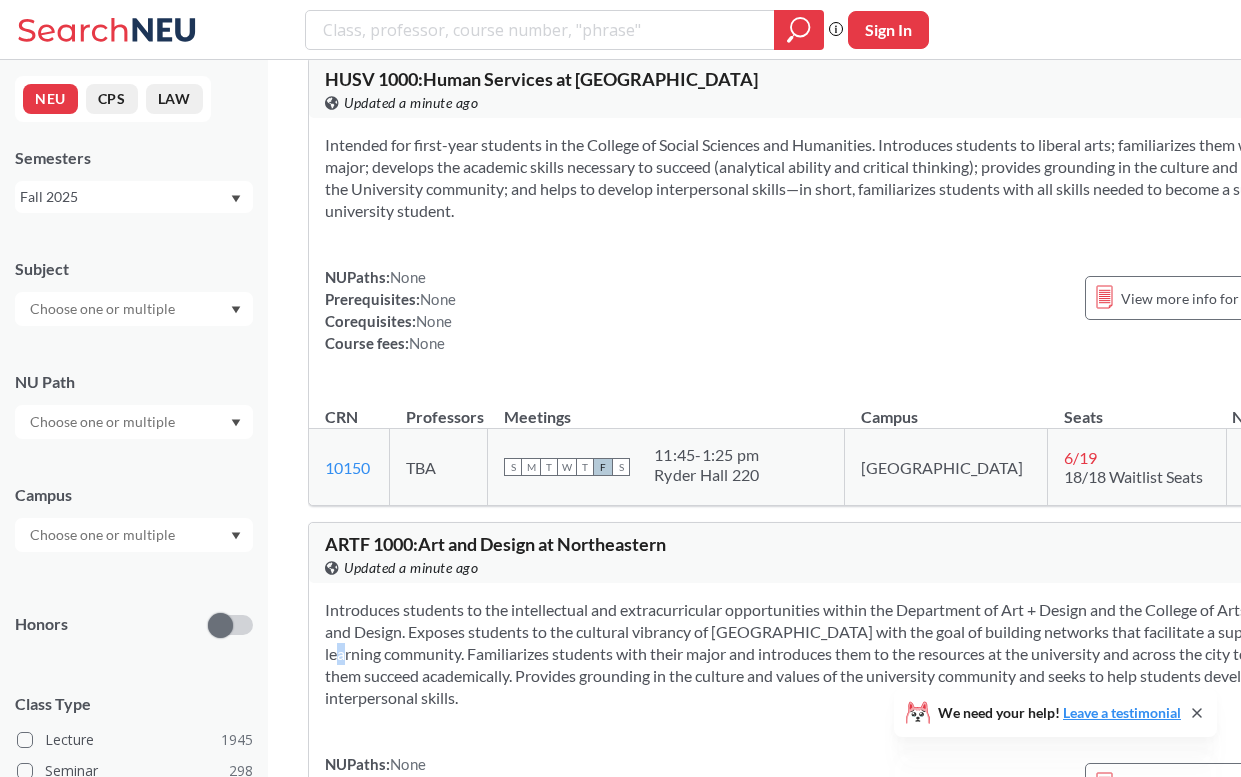 click on "Introduces students to the intellectual and extracurricular opportunities within the Department of Art + Design and the College of Arts, Media and Design. Exposes students to the cultural vibrancy of [GEOGRAPHIC_DATA] with the goal of building networks that facilitate a supportive learning community. Familiarizes students with their major and introduces them to the resources at the university and across the city to help them succeed academically. Provides grounding in the culture and values of the university community and seeks to help students develop interpersonal skills." at bounding box center (819, 654) 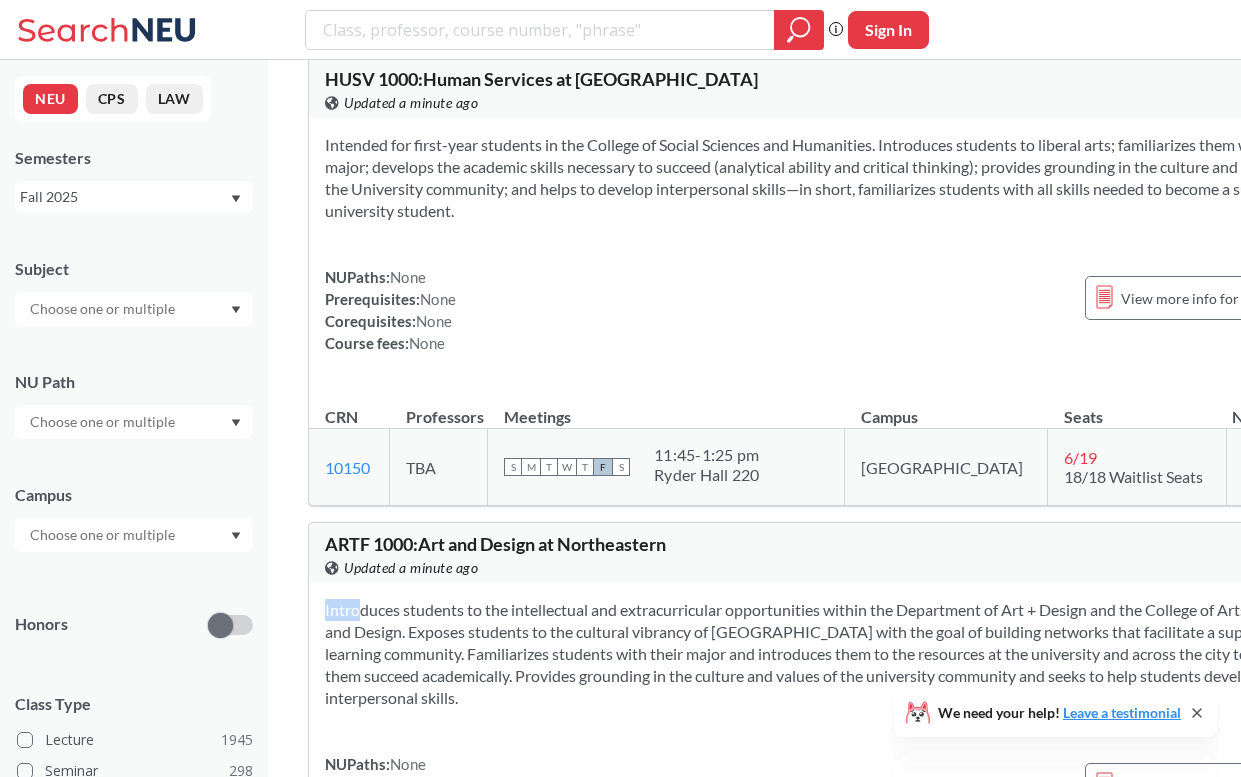 click on "Introduces students to the intellectual and extracurricular opportunities within the Department of Art + Design and the College of Arts, Media and Design. Exposes students to the cultural vibrancy of [GEOGRAPHIC_DATA] with the goal of building networks that facilitate a supportive learning community. Familiarizes students with their major and introduces them to the resources at the university and across the city to help them succeed academically. Provides grounding in the culture and values of the university community and seeks to help students develop interpersonal skills." at bounding box center [819, 654] 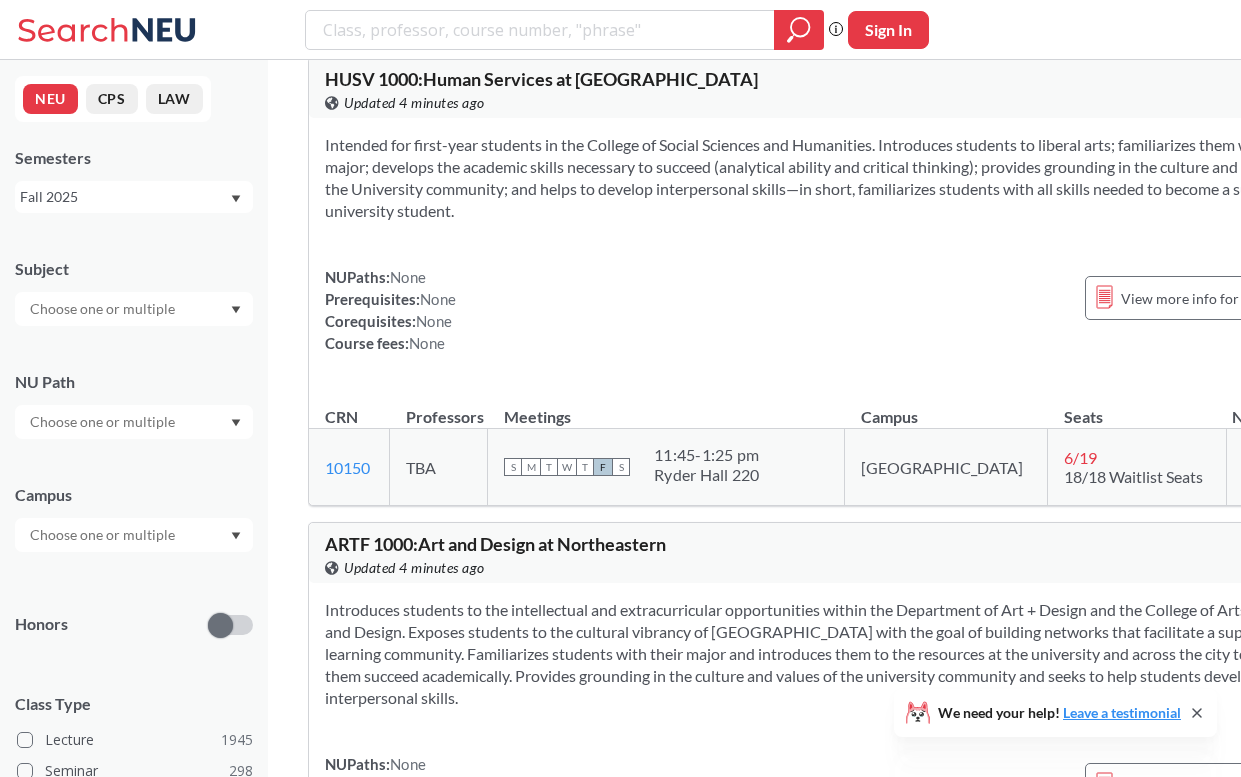 click on "NUPaths:  None Prerequisites:  None Corequisites:  None Course fees:  None View more info for this class" at bounding box center [819, 797] 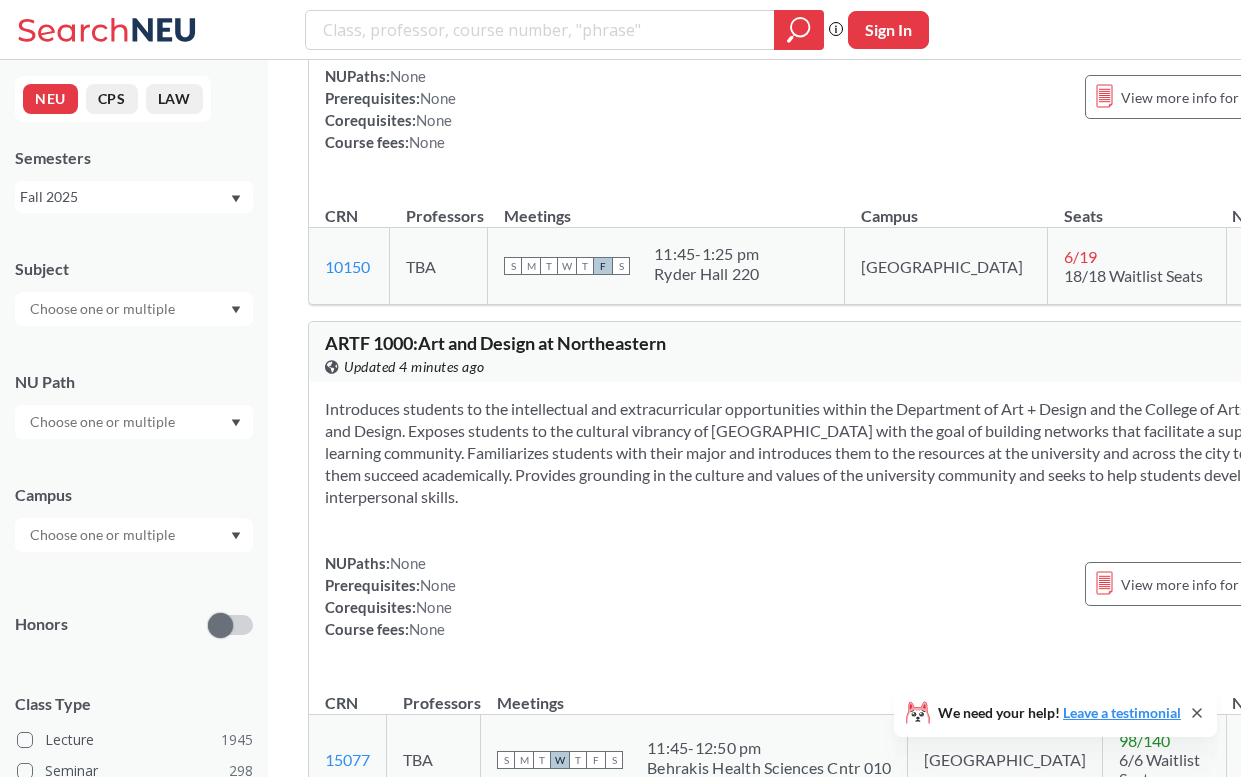 scroll, scrollTop: 10350, scrollLeft: 0, axis: vertical 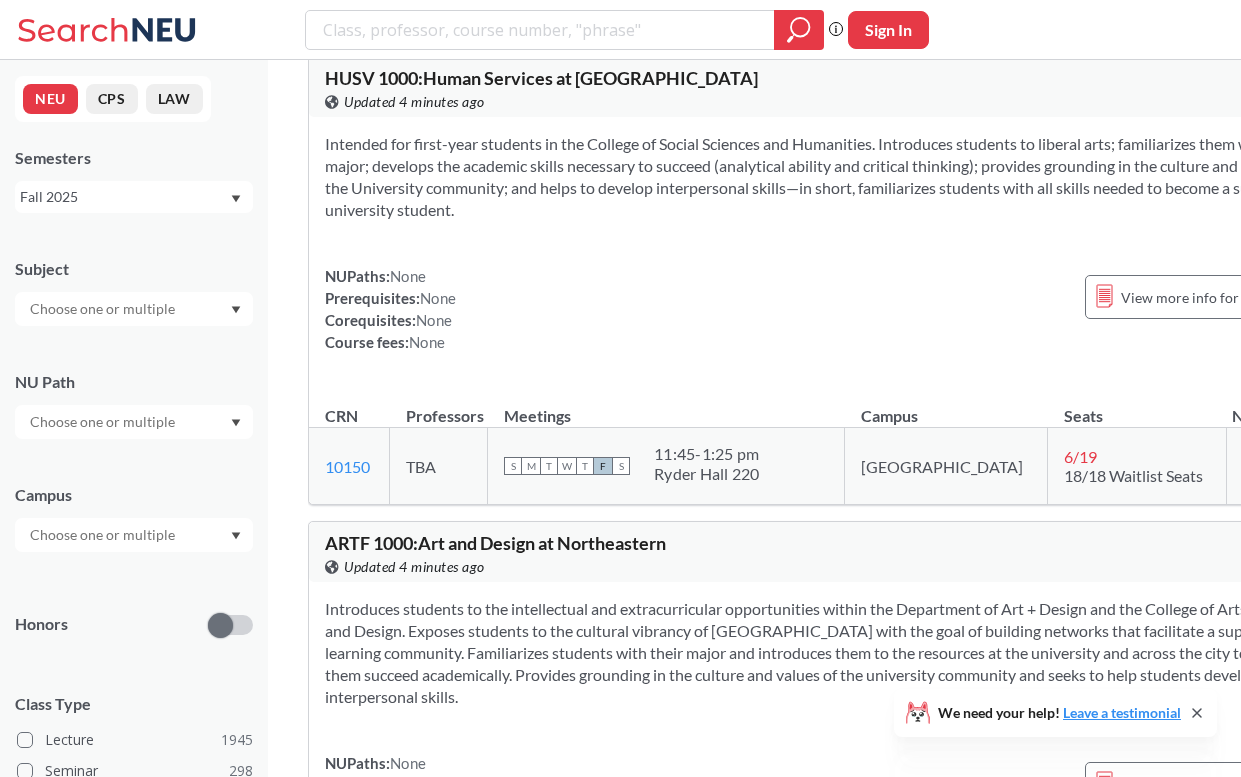 click on "Introduces students to the intellectual and extracurricular opportunities within the Department of Art + Design and the College of Arts, Media and Design. Exposes students to the cultural vibrancy of [GEOGRAPHIC_DATA] with the goal of building networks that facilitate a supportive learning community. Familiarizes students with their major and introduces them to the resources at the university and across the city to help them succeed academically. Provides grounding in the culture and values of the university community and seeks to help students develop interpersonal skills." at bounding box center [819, 653] 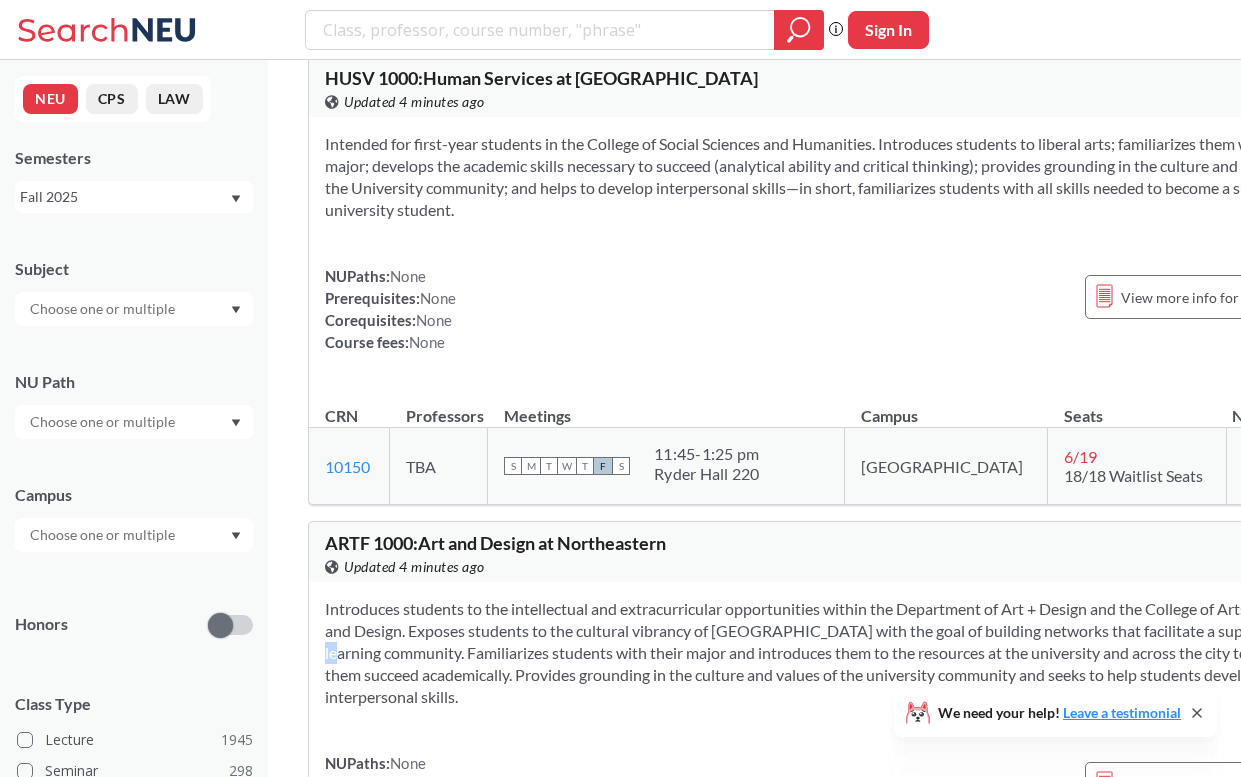 click on "Introduces students to the intellectual and extracurricular opportunities within the Department of Art + Design and the College of Arts, Media and Design. Exposes students to the cultural vibrancy of [GEOGRAPHIC_DATA] with the goal of building networks that facilitate a supportive learning community. Familiarizes students with their major and introduces them to the resources at the university and across the city to help them succeed academically. Provides grounding in the culture and values of the university community and seeks to help students develop interpersonal skills." at bounding box center (819, 653) 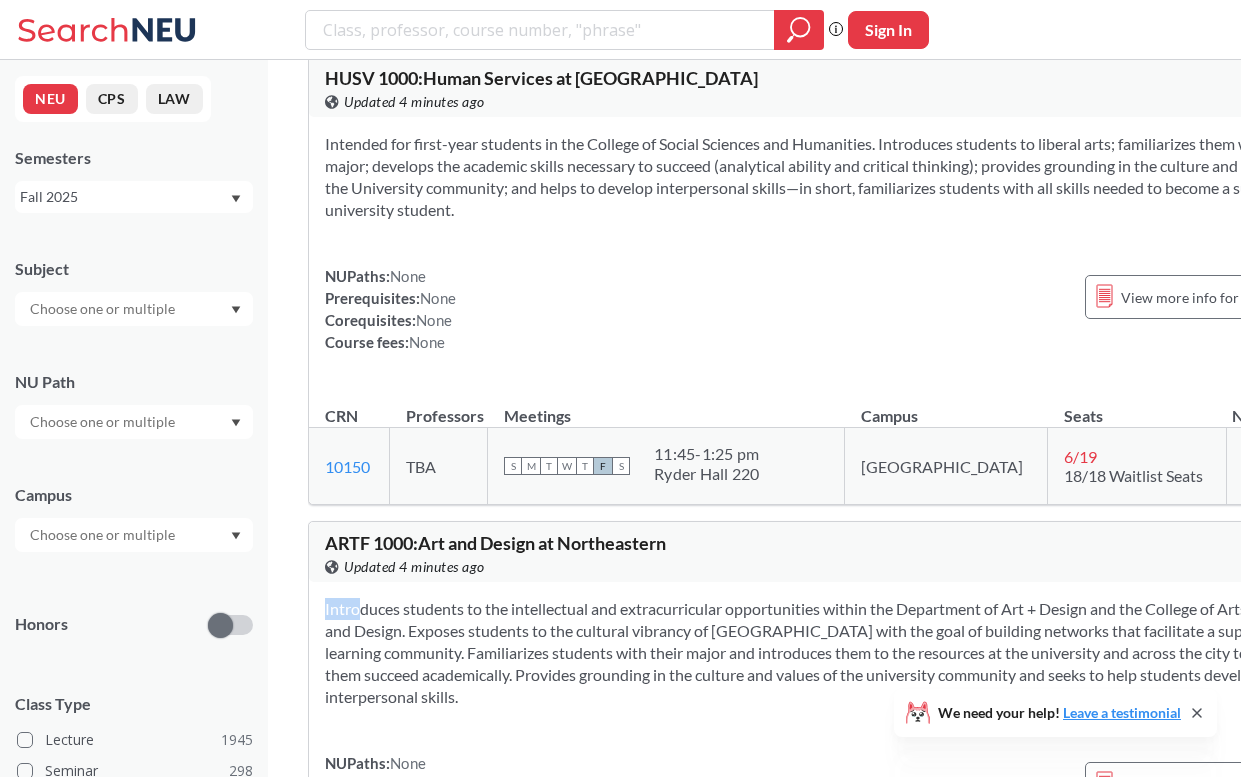 click on "Introduces students to the intellectual and extracurricular opportunities within the Department of Art + Design and the College of Arts, Media and Design. Exposes students to the cultural vibrancy of [GEOGRAPHIC_DATA] with the goal of building networks that facilitate a supportive learning community. Familiarizes students with their major and introduces them to the resources at the university and across the city to help them succeed academically. Provides grounding in the culture and values of the university community and seeks to help students develop interpersonal skills." at bounding box center (819, 653) 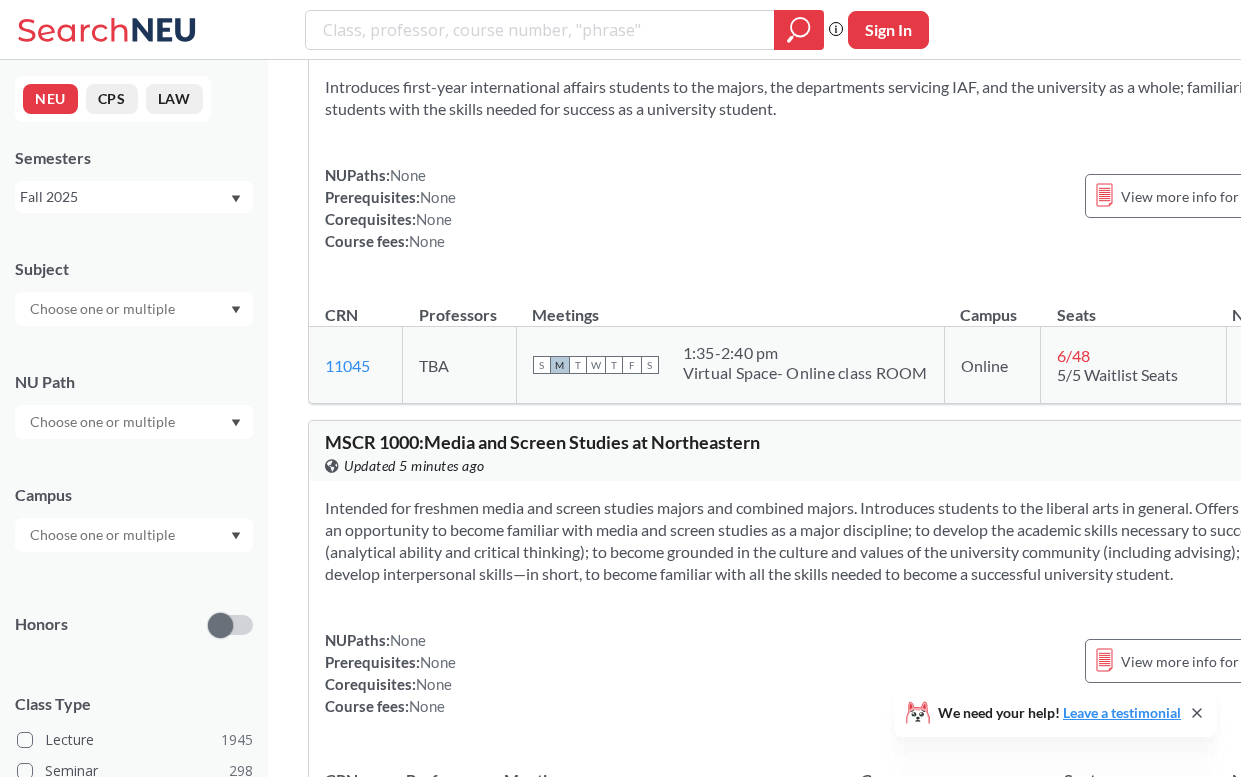 scroll, scrollTop: 13914, scrollLeft: 0, axis: vertical 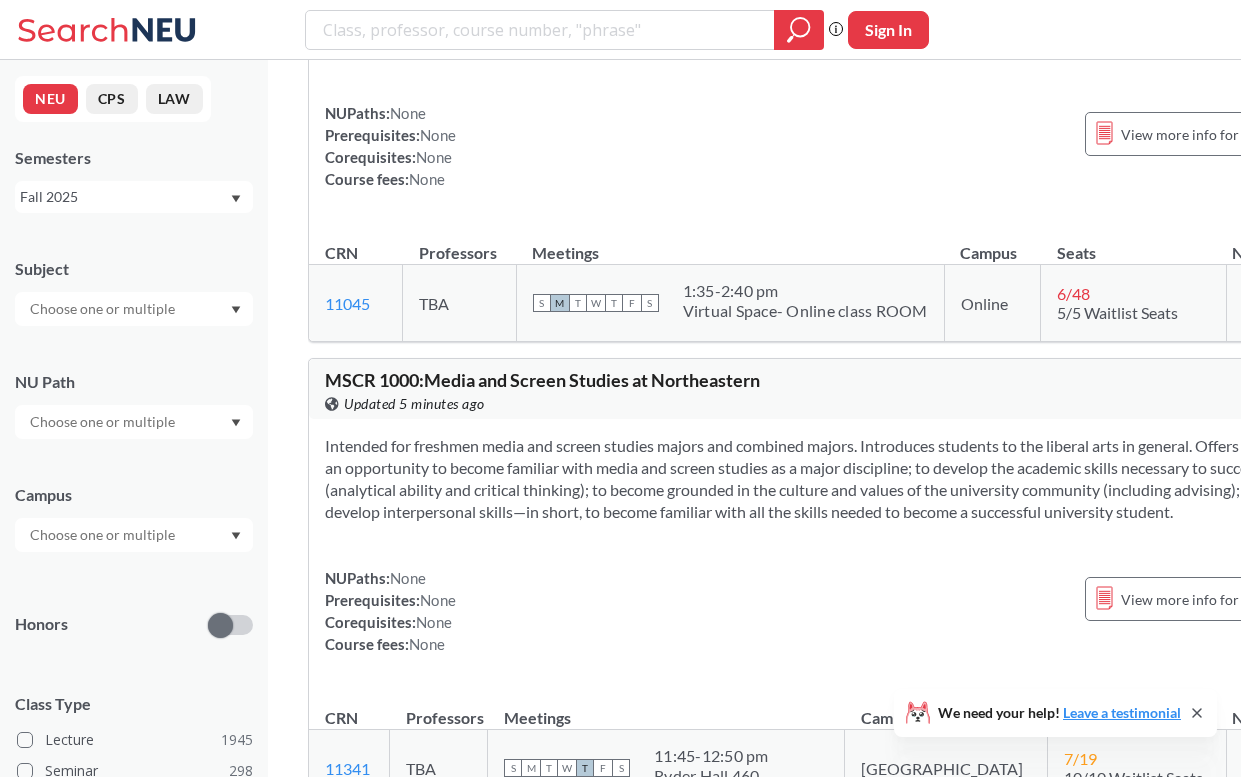 click on "Intended for freshmen media and screen studies majors and combined majors. Introduces students to the liberal arts in general. Offers students an opportunity to become familiar with media and screen studies as a major discipline; to develop the academic skills necessary to succeed (analytical ability and critical thinking); to become grounded in the culture and values of the university community (including advising); and to develop interpersonal skills—in short, to become familiar with all the skills needed to become a successful university student.
NUPaths:  None Prerequisites:  None Corequisites:  None Course fees:  None View more info for this class" at bounding box center (819, 553) 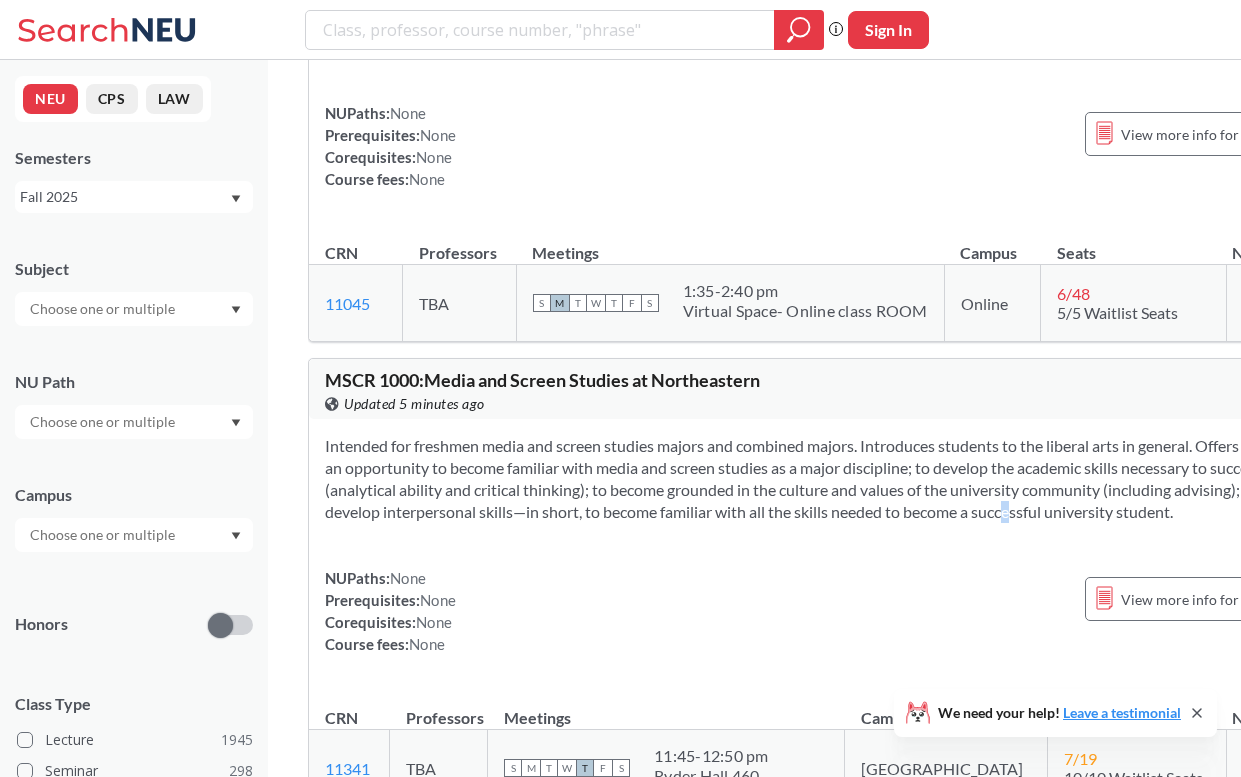 click on "Intended for freshmen media and screen studies majors and combined majors. Introduces students to the liberal arts in general. Offers students an opportunity to become familiar with media and screen studies as a major discipline; to develop the academic skills necessary to succeed (analytical ability and critical thinking); to become grounded in the culture and values of the university community (including advising); and to develop interpersonal skills—in short, to become familiar with all the skills needed to become a successful university student." at bounding box center [819, 479] 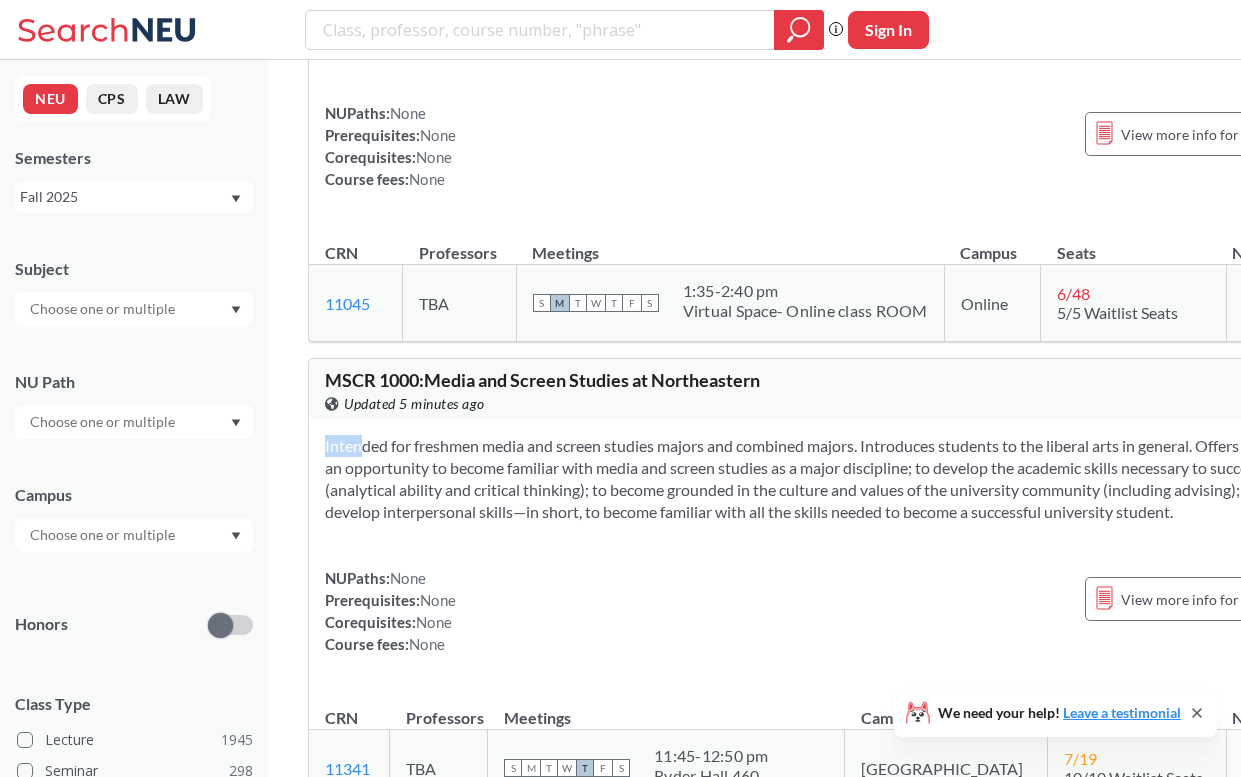 click on "Intended for freshmen media and screen studies majors and combined majors. Introduces students to the liberal arts in general. Offers students an opportunity to become familiar with media and screen studies as a major discipline; to develop the academic skills necessary to succeed (analytical ability and critical thinking); to become grounded in the culture and values of the university community (including advising); and to develop interpersonal skills—in short, to become familiar with all the skills needed to become a successful university student." at bounding box center (819, 479) 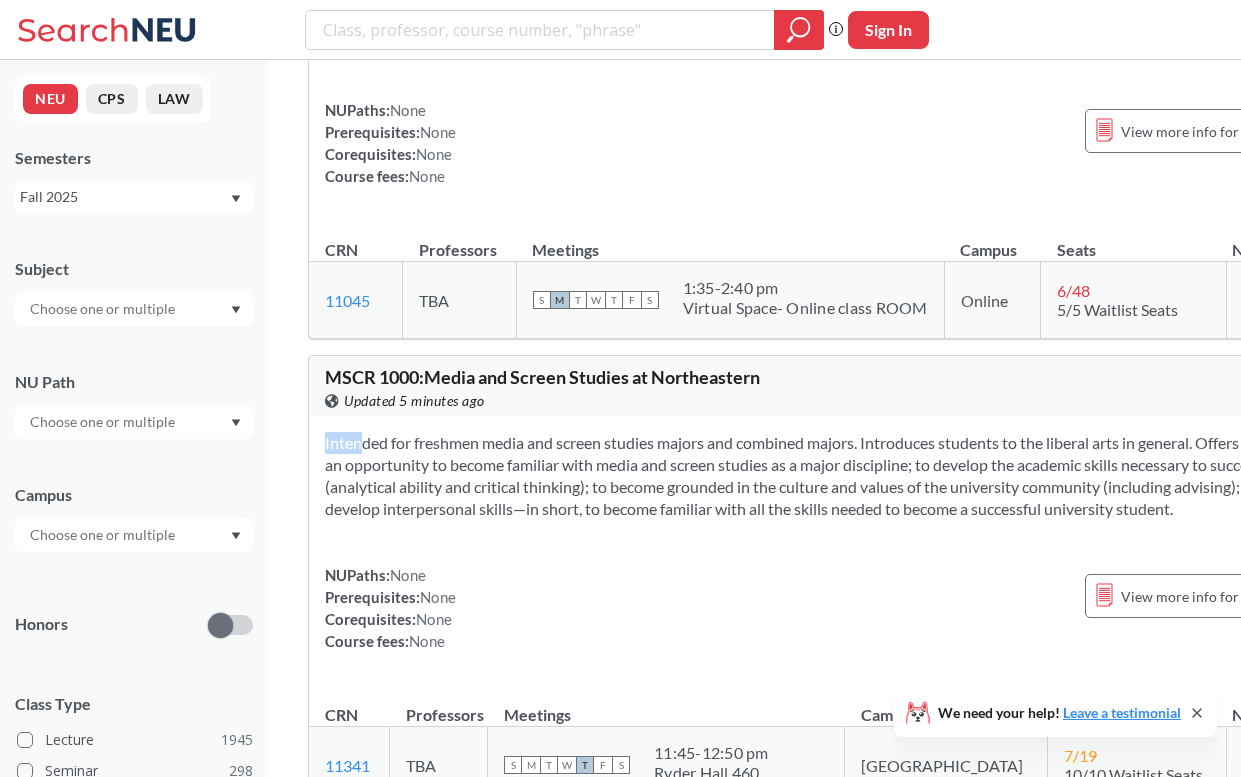 scroll, scrollTop: 13918, scrollLeft: 0, axis: vertical 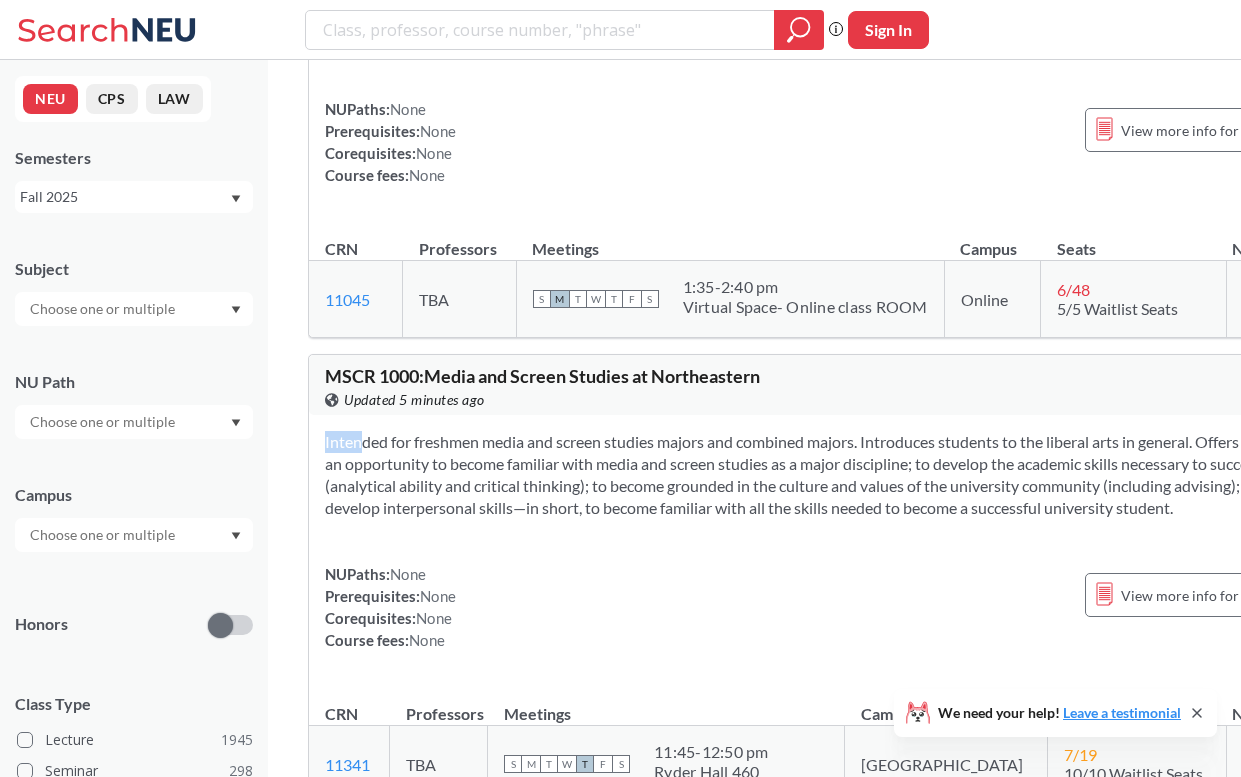 click on "Intended for freshmen media and screen studies majors and combined majors. Introduces students to the liberal arts in general. Offers students an opportunity to become familiar with media and screen studies as a major discipline; to develop the academic skills necessary to succeed (analytical ability and critical thinking); to become grounded in the culture and values of the university community (including advising); and to develop interpersonal skills—in short, to become familiar with all the skills needed to become a successful university student.
NUPaths:  None Prerequisites:  None Corequisites:  None Course fees:  None View more info for this class" at bounding box center [819, 549] 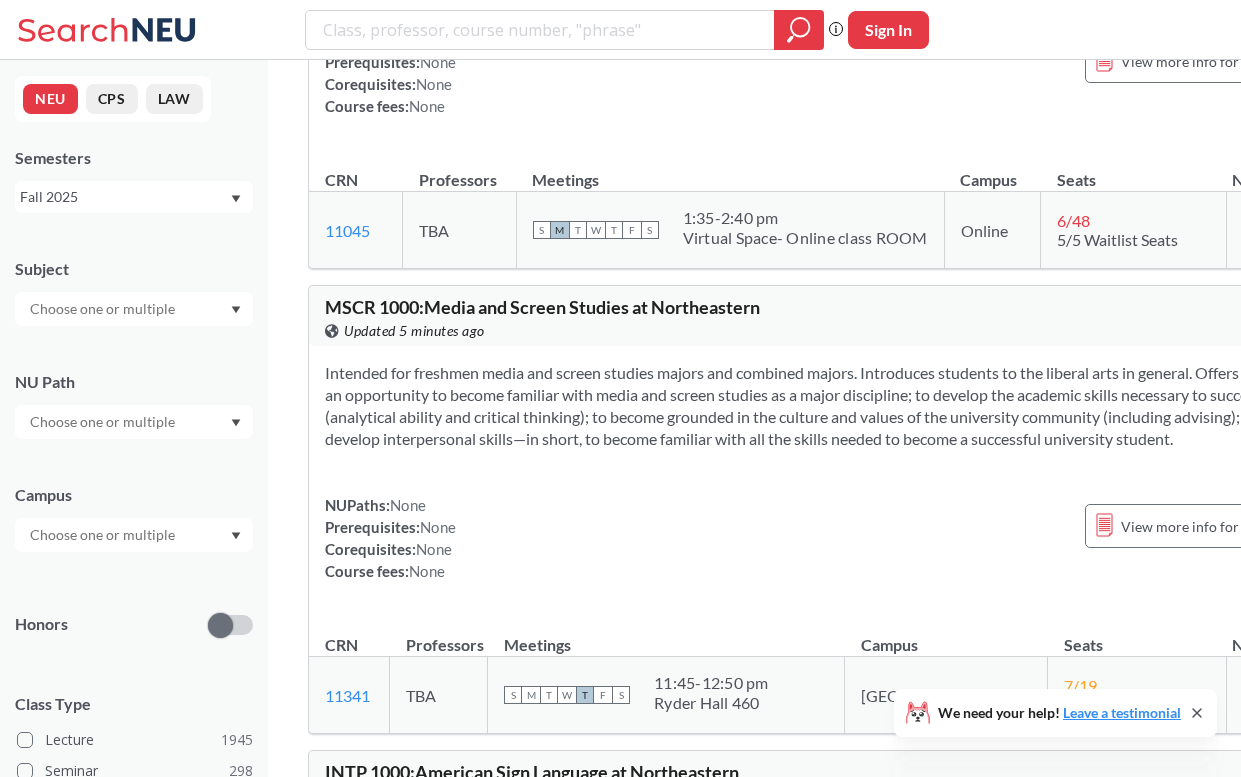 scroll, scrollTop: 14066, scrollLeft: 0, axis: vertical 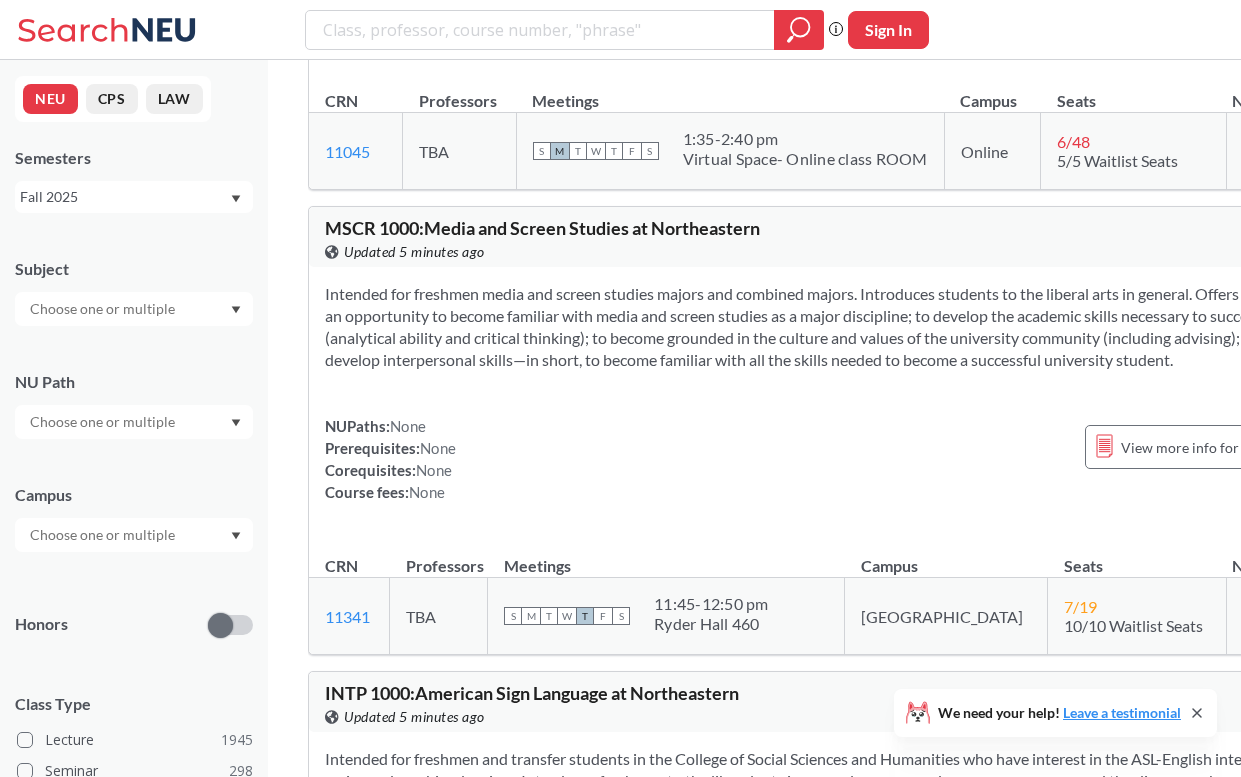 click on "Updated 5 minutes ago" at bounding box center [414, 717] 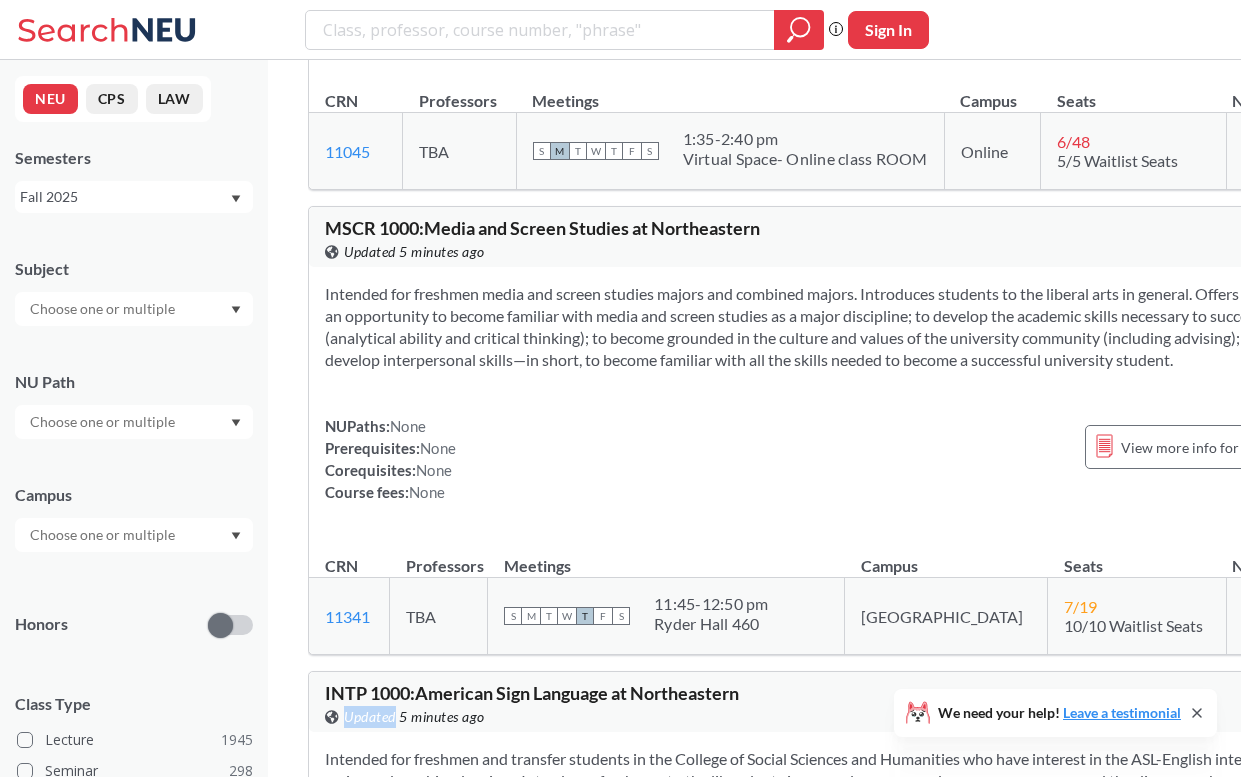 click on "Updated 5 minutes ago" at bounding box center (414, 717) 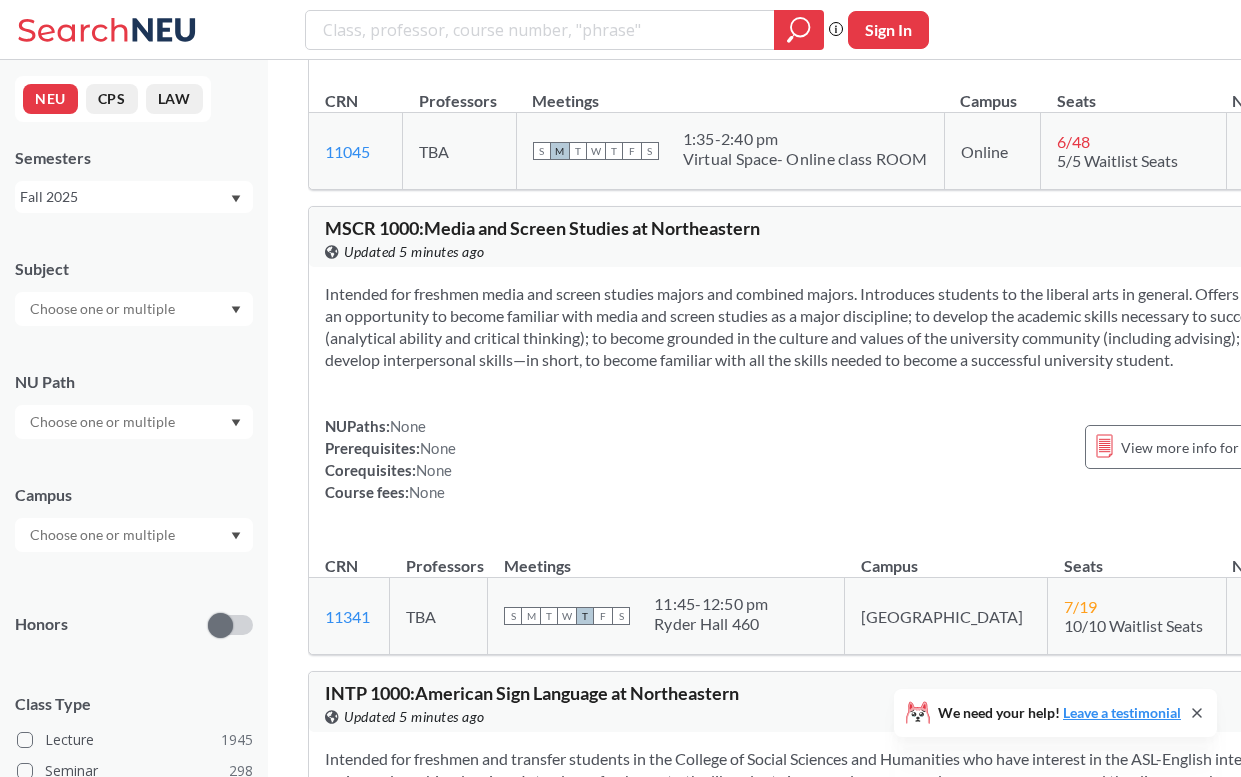 click on "INTP   1000 :  American Sign Language at Northeastern" at bounding box center (532, 693) 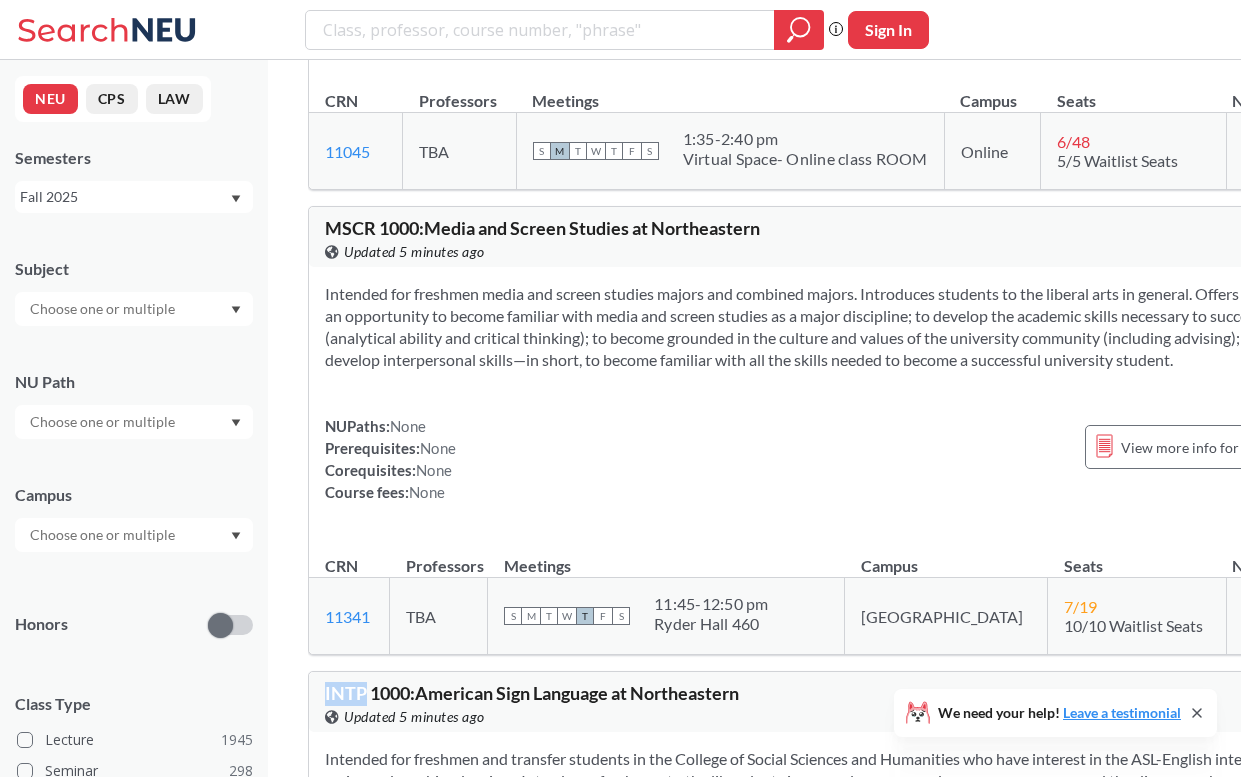click on "INTP   1000 :  American Sign Language at Northeastern" at bounding box center (532, 693) 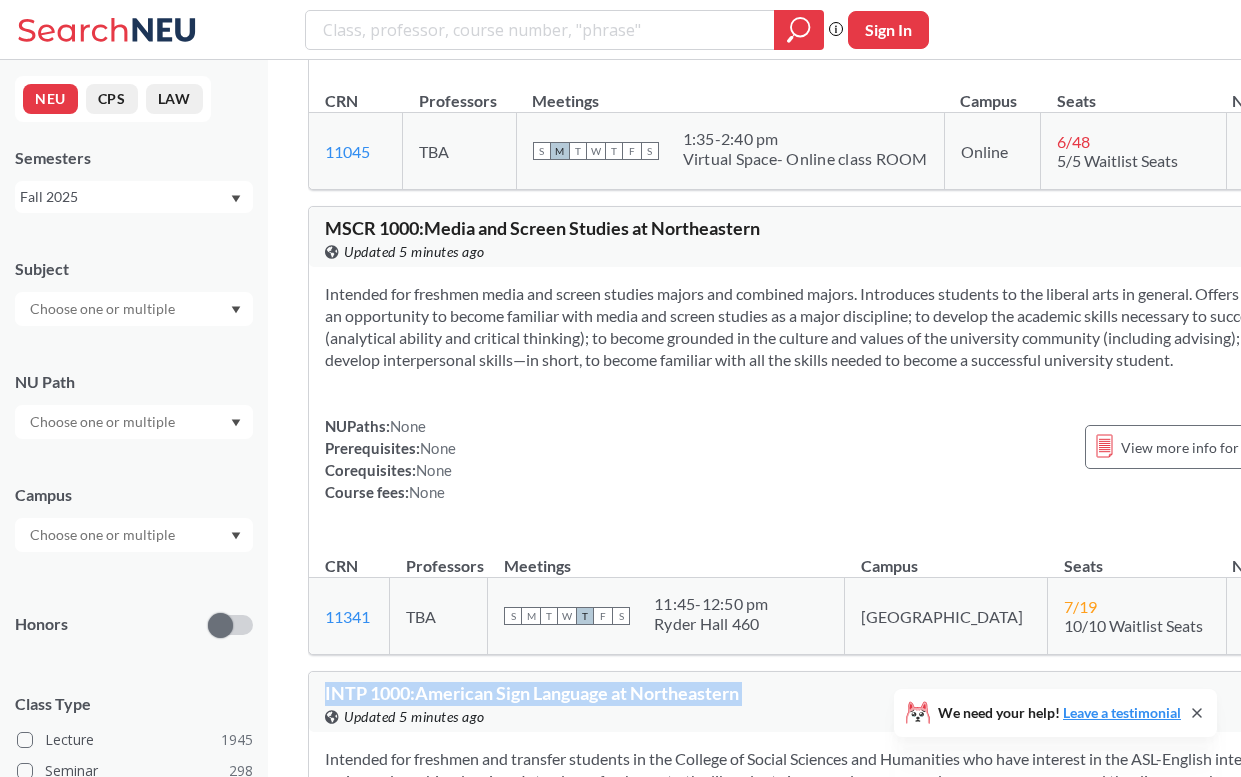 click on "INTP   1000 :  American Sign Language at Northeastern" at bounding box center [532, 693] 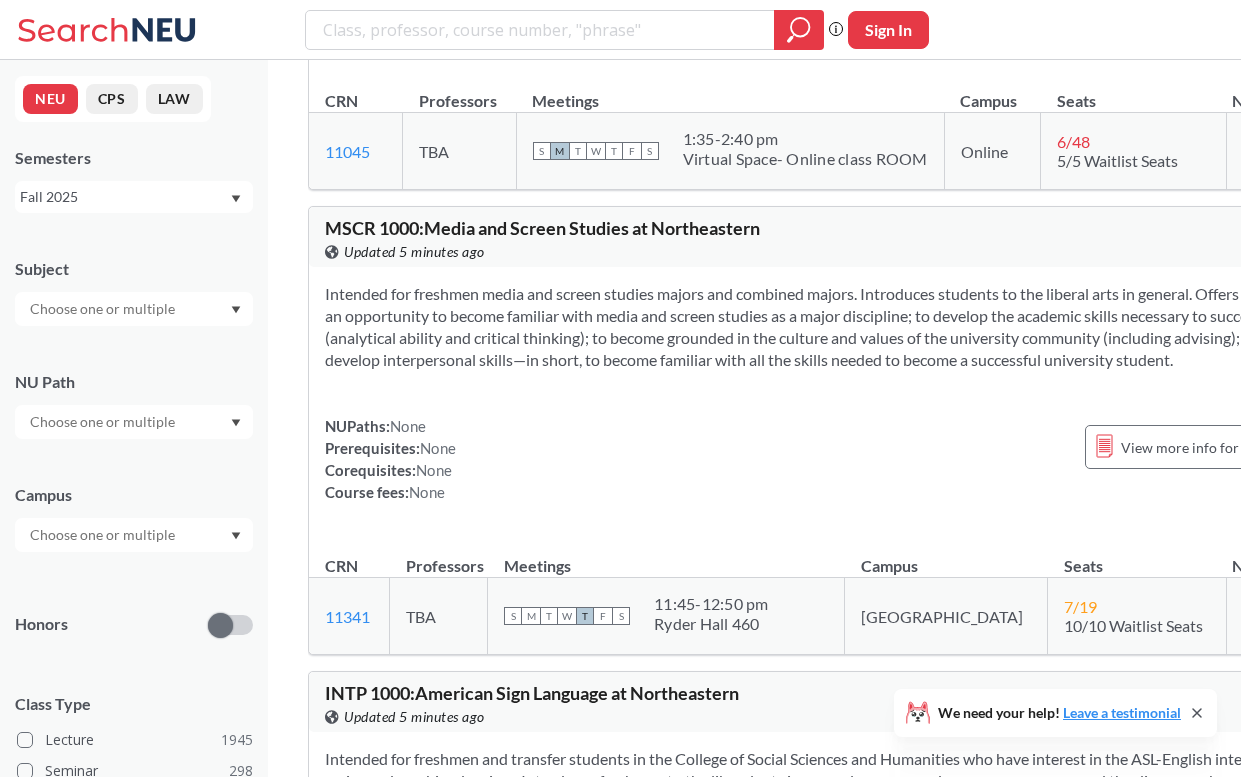 click on "Intended for freshmen and transfer students in the College of Social Sciences and Humanities who have interest in the ASL-English interpreting major and combined majors. Introduces freshmen to the liberal arts in general, campus and program resources, and the diverse makeup of the American Deaf Community. Offers students an opportunity to develop the academic skills necessary to become a successful university student (analytical ability and critical thinking); obtain grounding in the culture and values of the university community; and develop interpersonal skills." at bounding box center (819, 792) 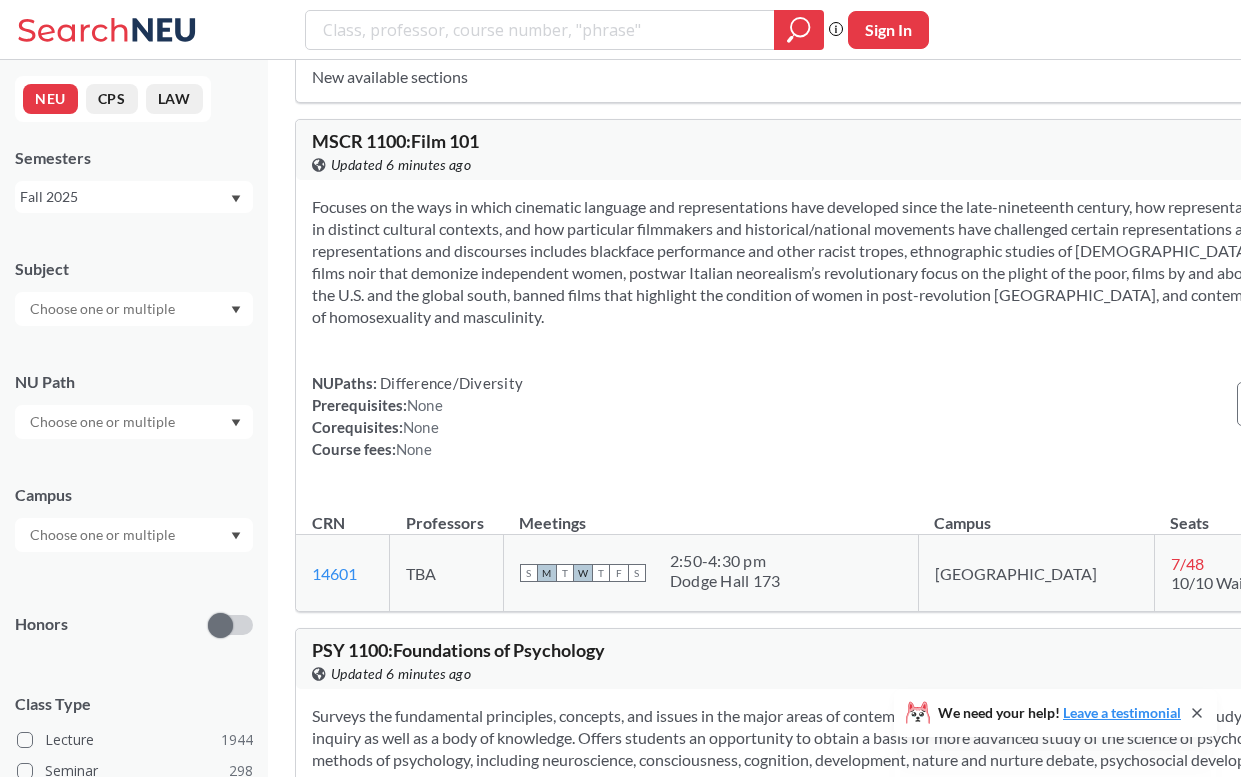 scroll, scrollTop: 34344, scrollLeft: 0, axis: vertical 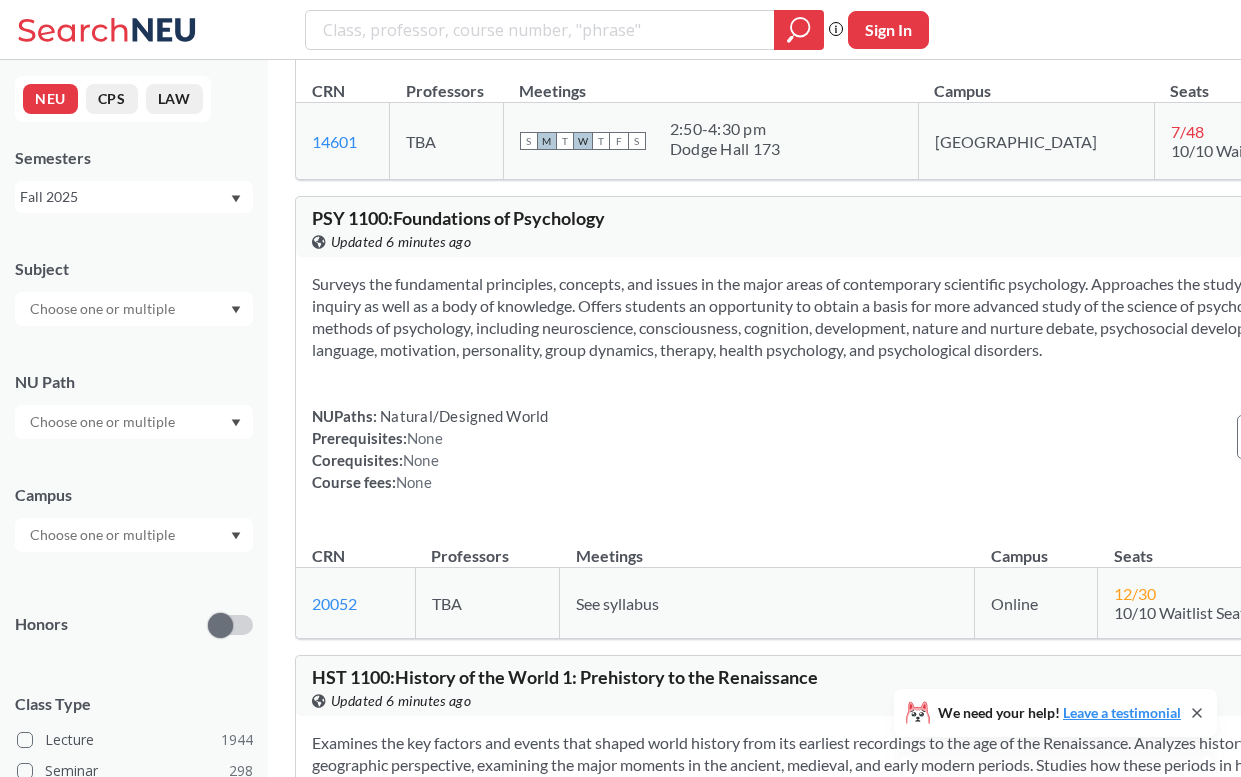 drag, startPoint x: 435, startPoint y: 167, endPoint x: 561, endPoint y: 235, distance: 143.1782 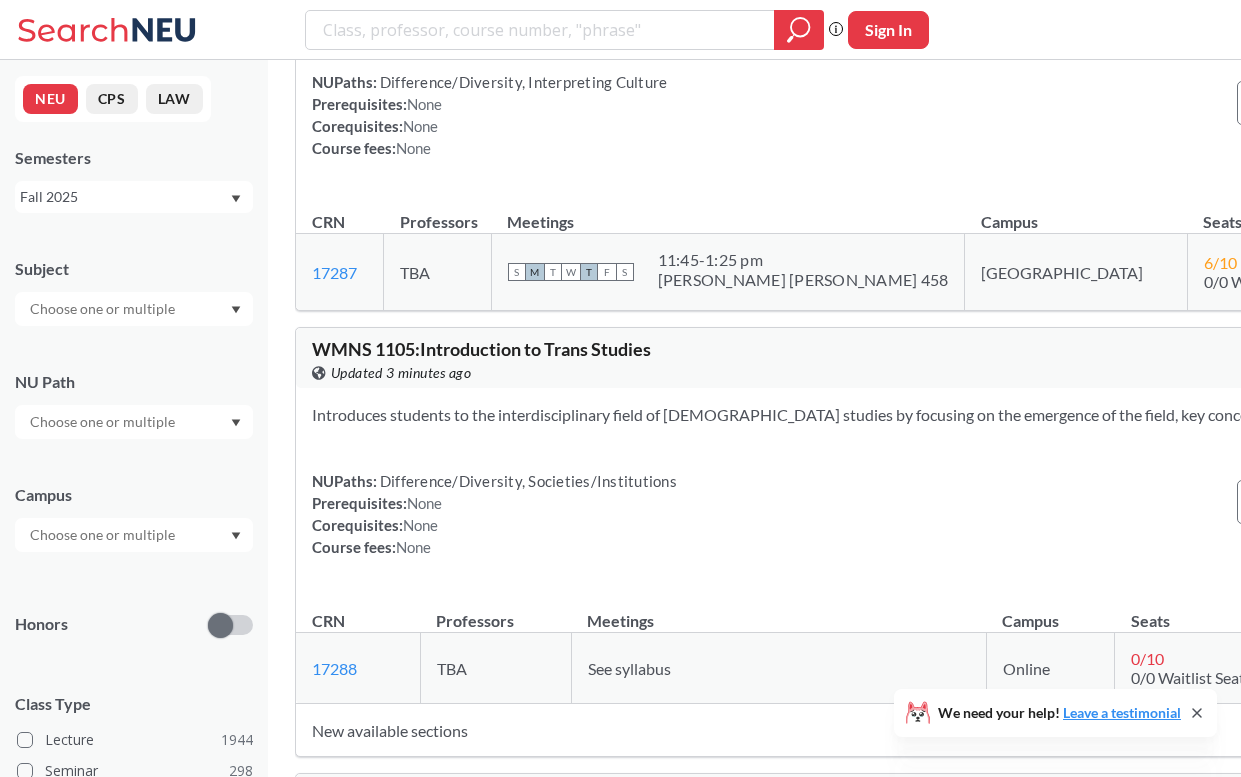 scroll, scrollTop: 66537, scrollLeft: 0, axis: vertical 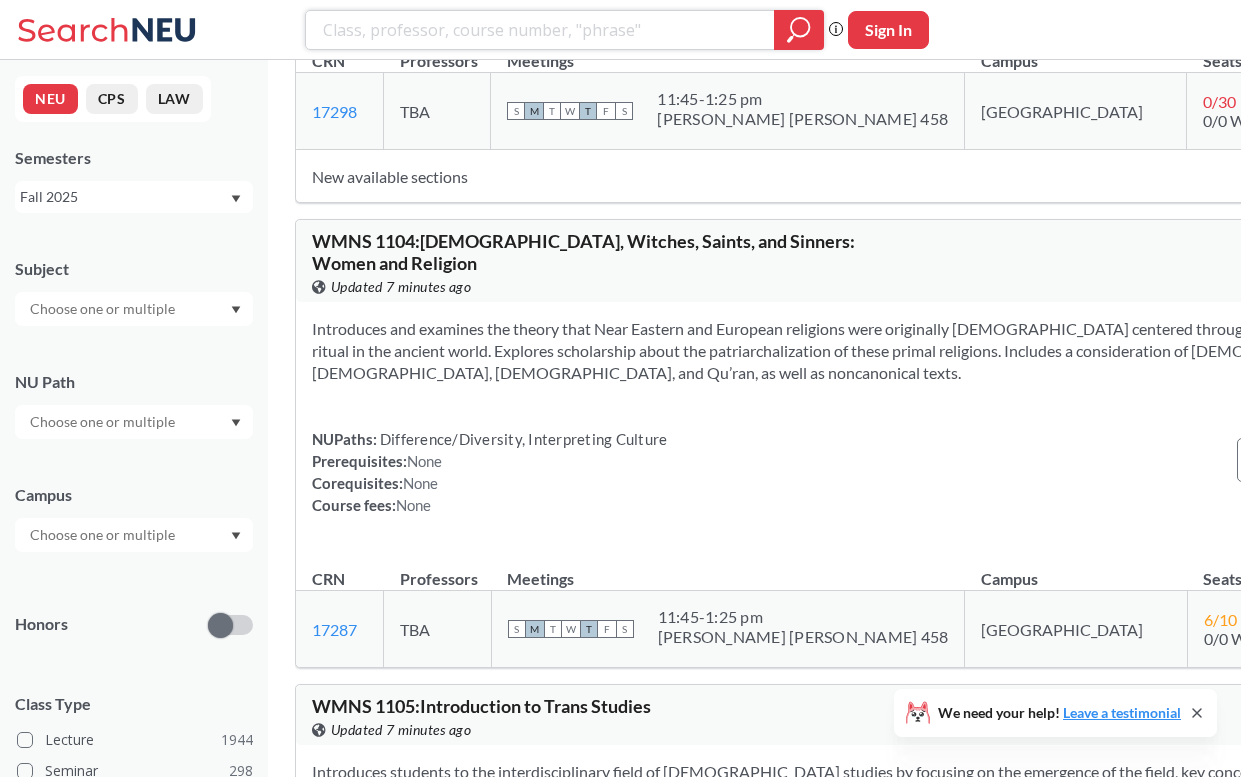 click at bounding box center (540, 30) 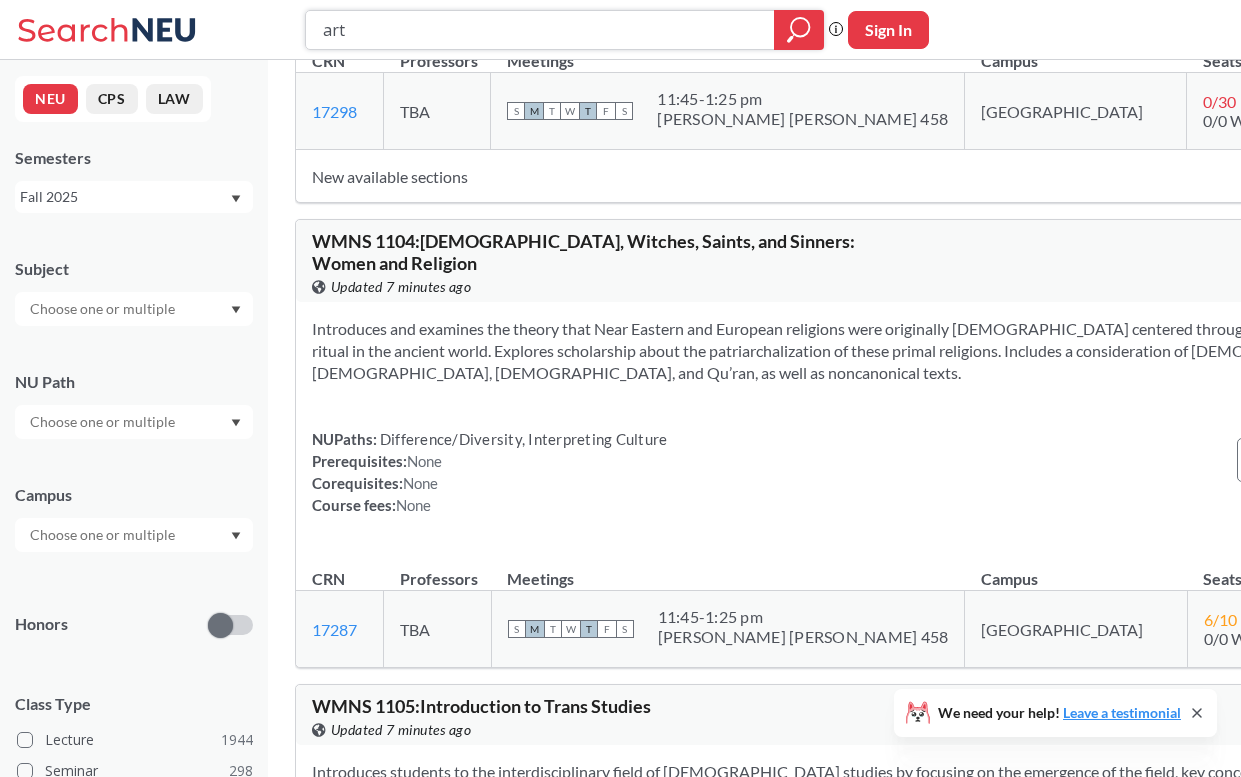 type on "artf" 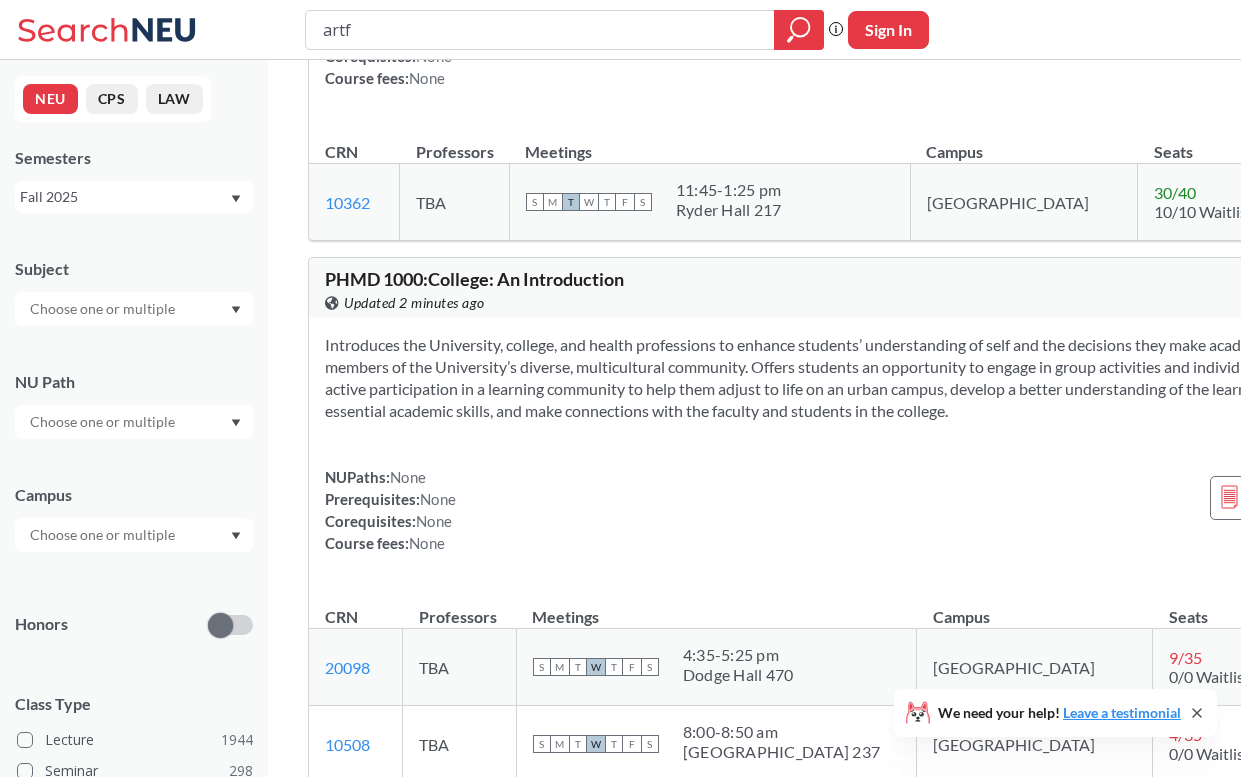 scroll, scrollTop: 23918, scrollLeft: 0, axis: vertical 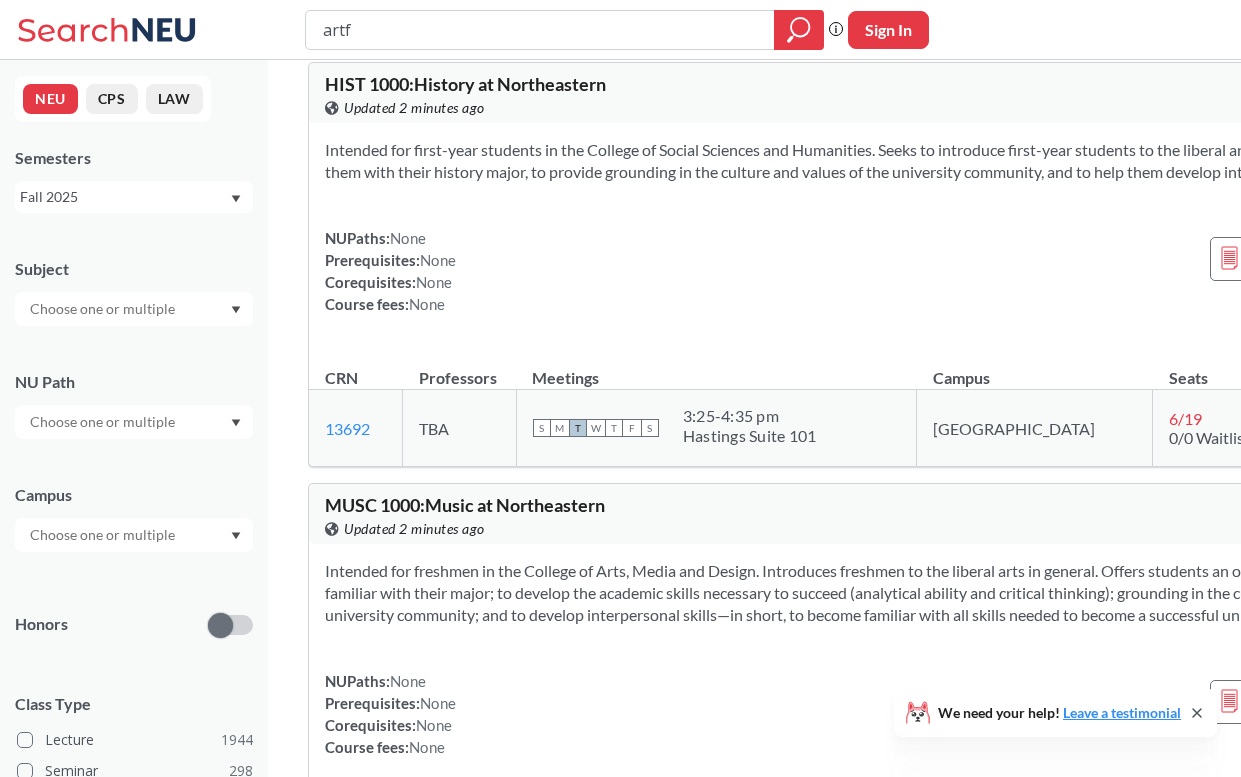 click on "artf" at bounding box center (540, 30) 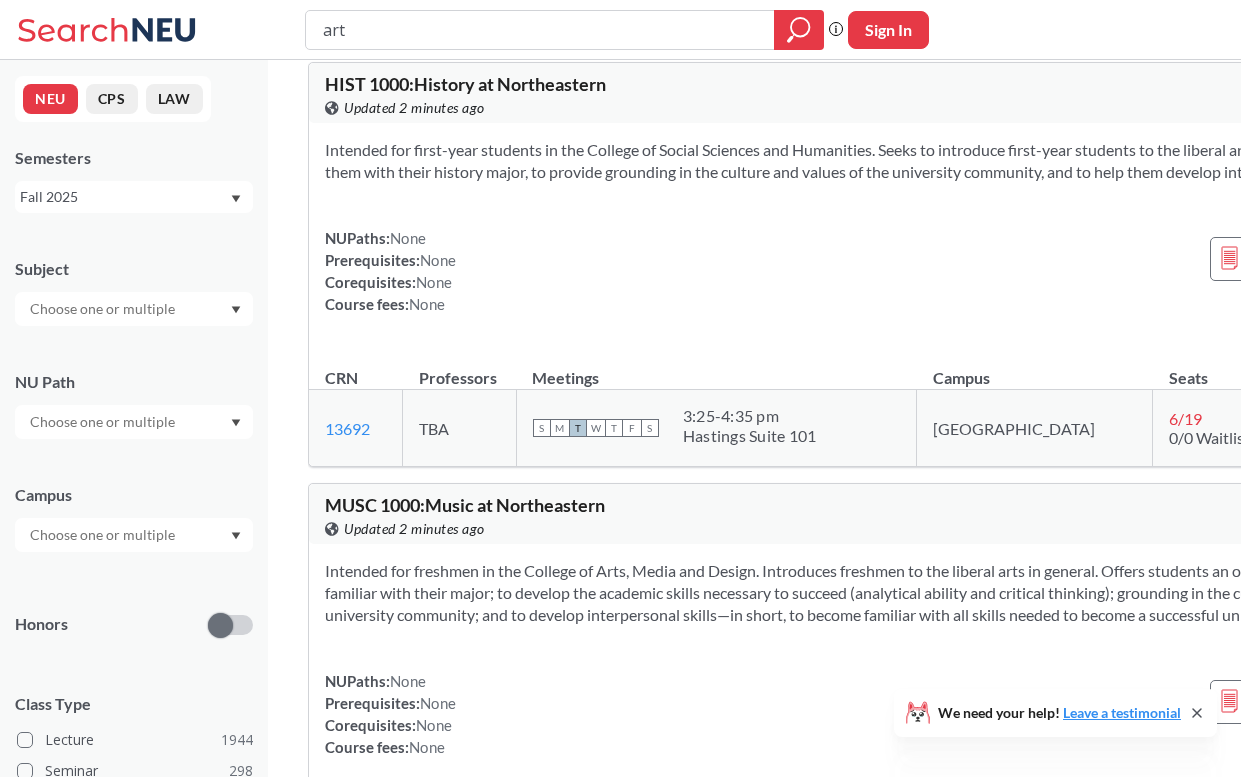 type on "artg" 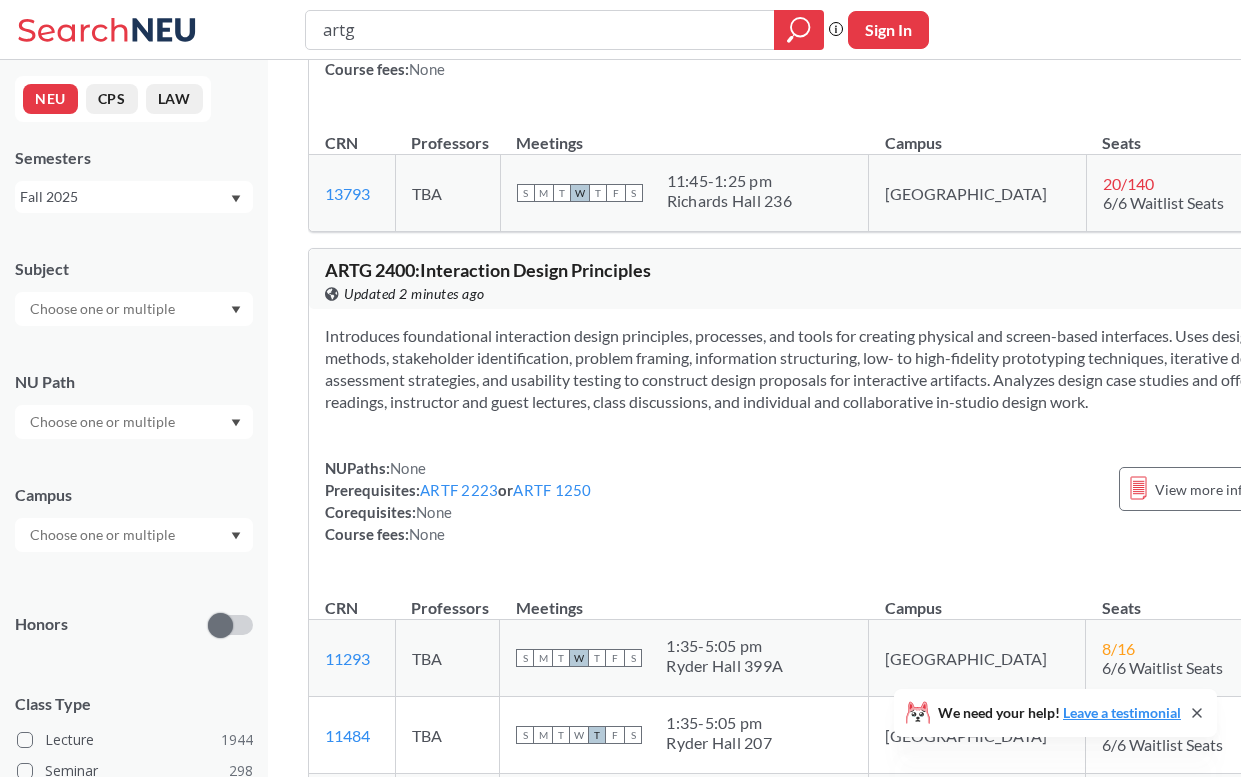 scroll, scrollTop: 1731, scrollLeft: 0, axis: vertical 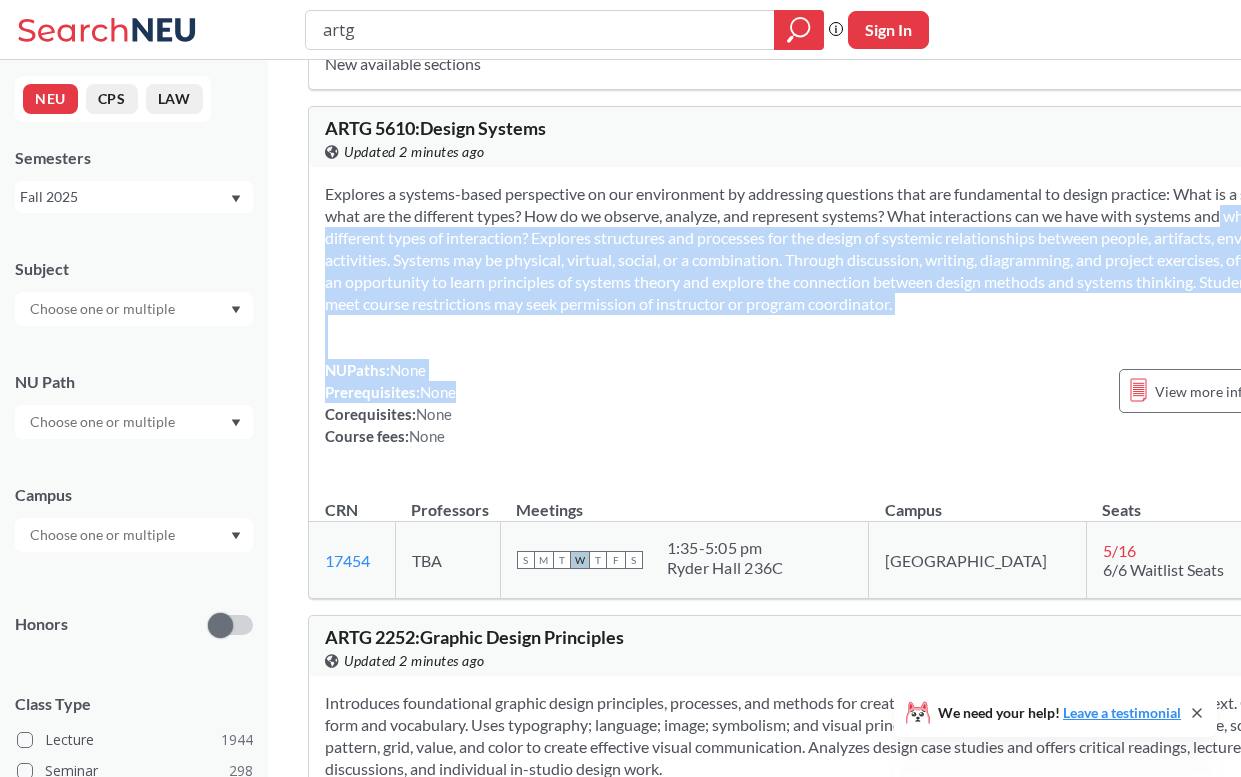 drag, startPoint x: 494, startPoint y: 302, endPoint x: 587, endPoint y: 483, distance: 203.49448 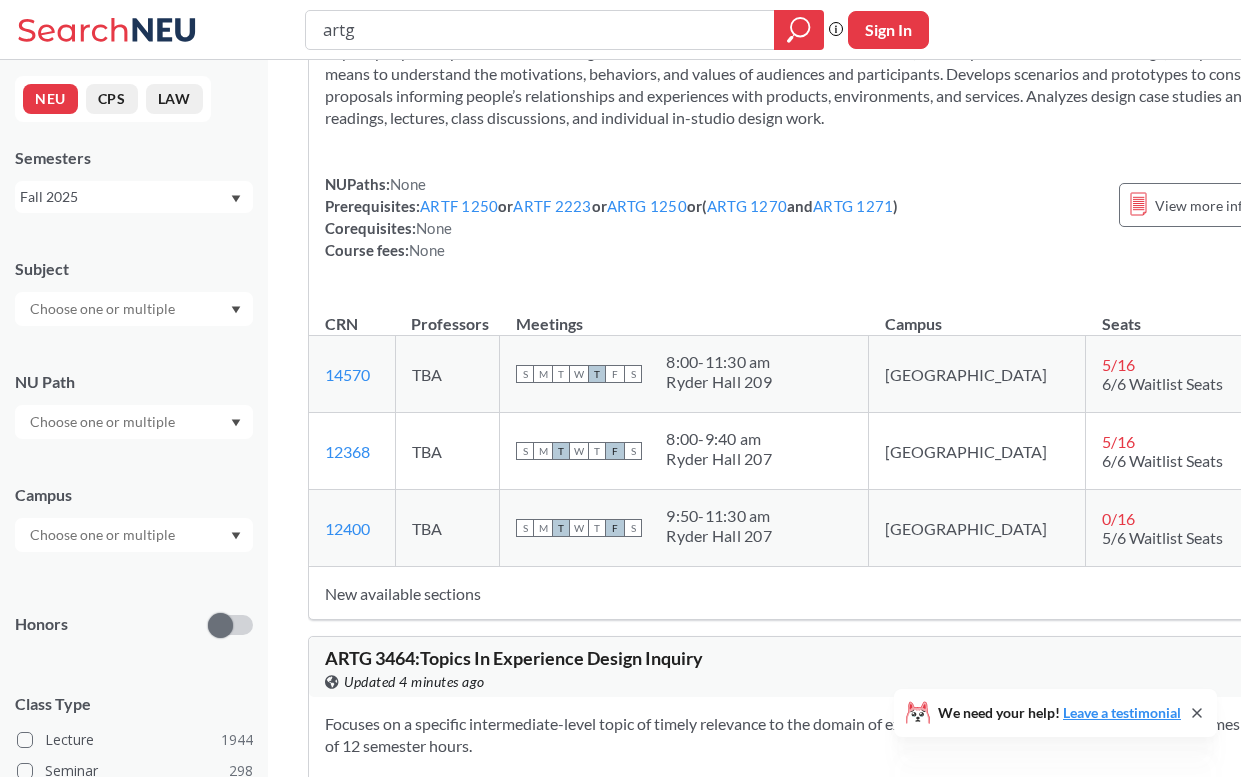 scroll, scrollTop: 18169, scrollLeft: 0, axis: vertical 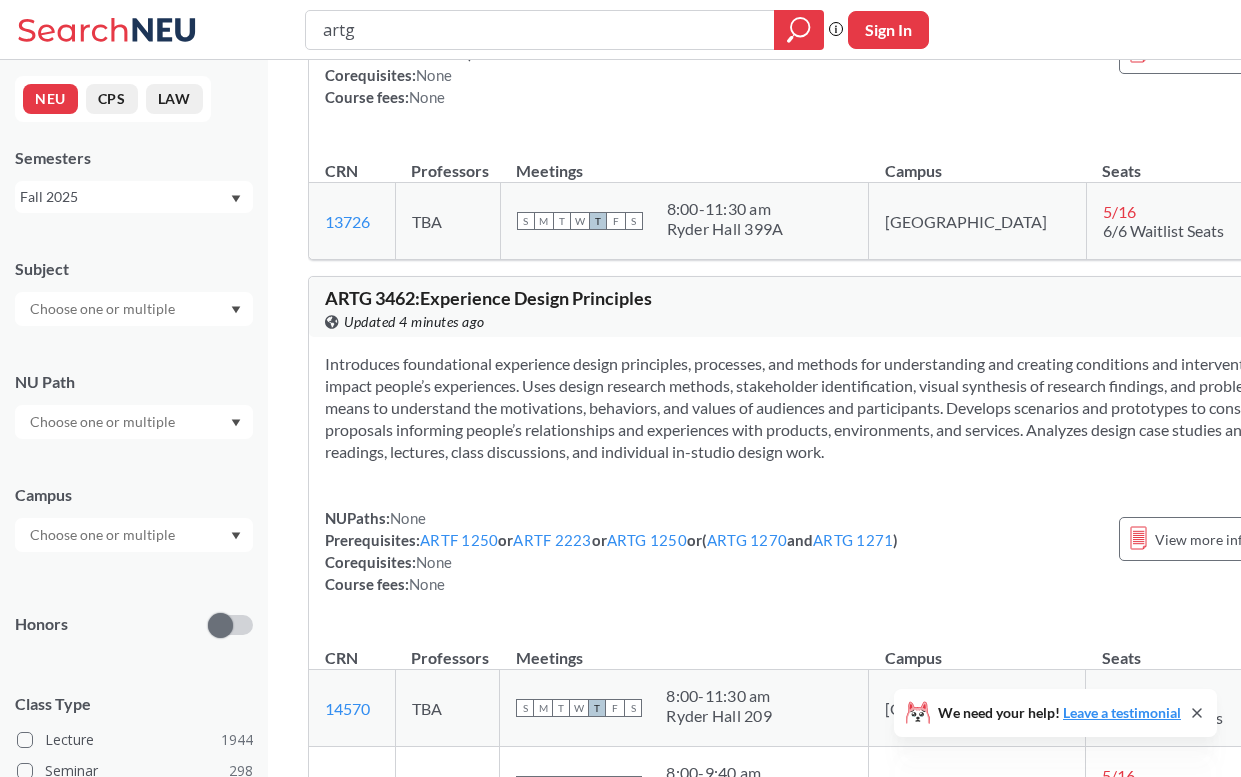 drag, startPoint x: 868, startPoint y: 321, endPoint x: 877, endPoint y: 368, distance: 47.853943 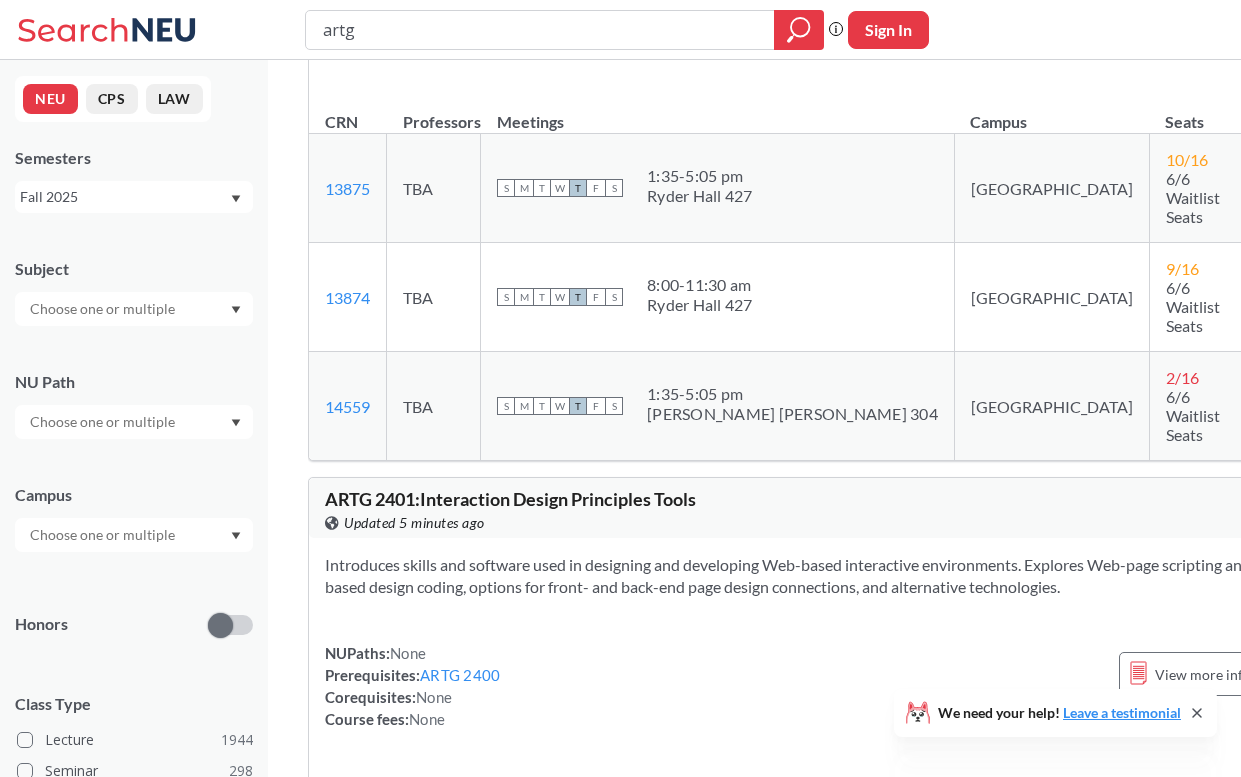 scroll, scrollTop: 17044, scrollLeft: 0, axis: vertical 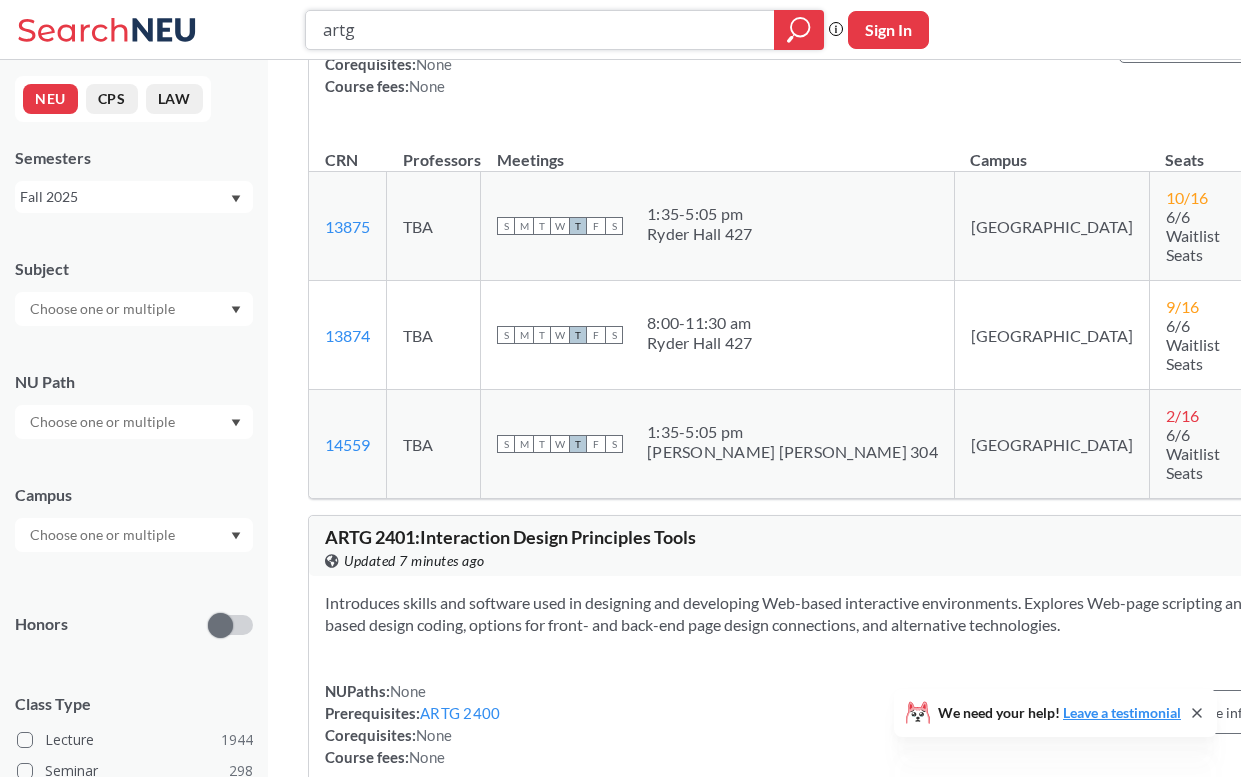 click on "artg" at bounding box center [540, 30] 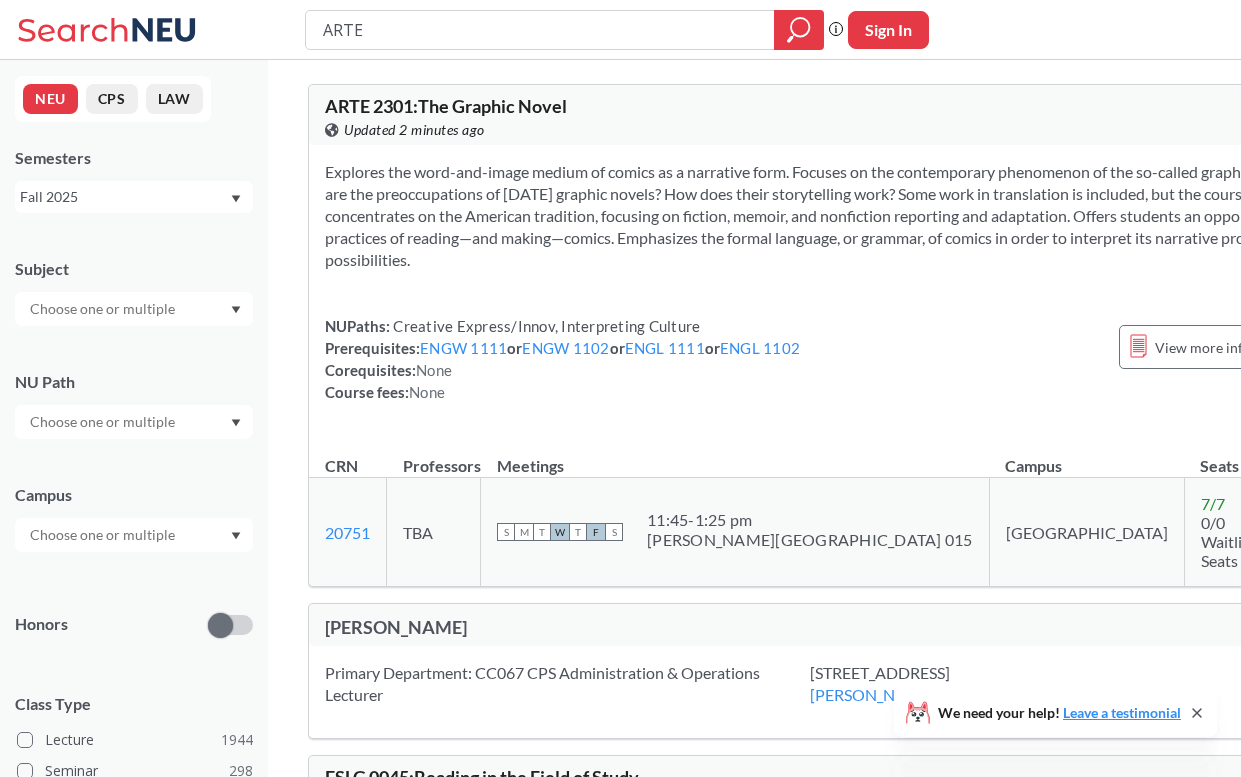 scroll, scrollTop: 4, scrollLeft: 0, axis: vertical 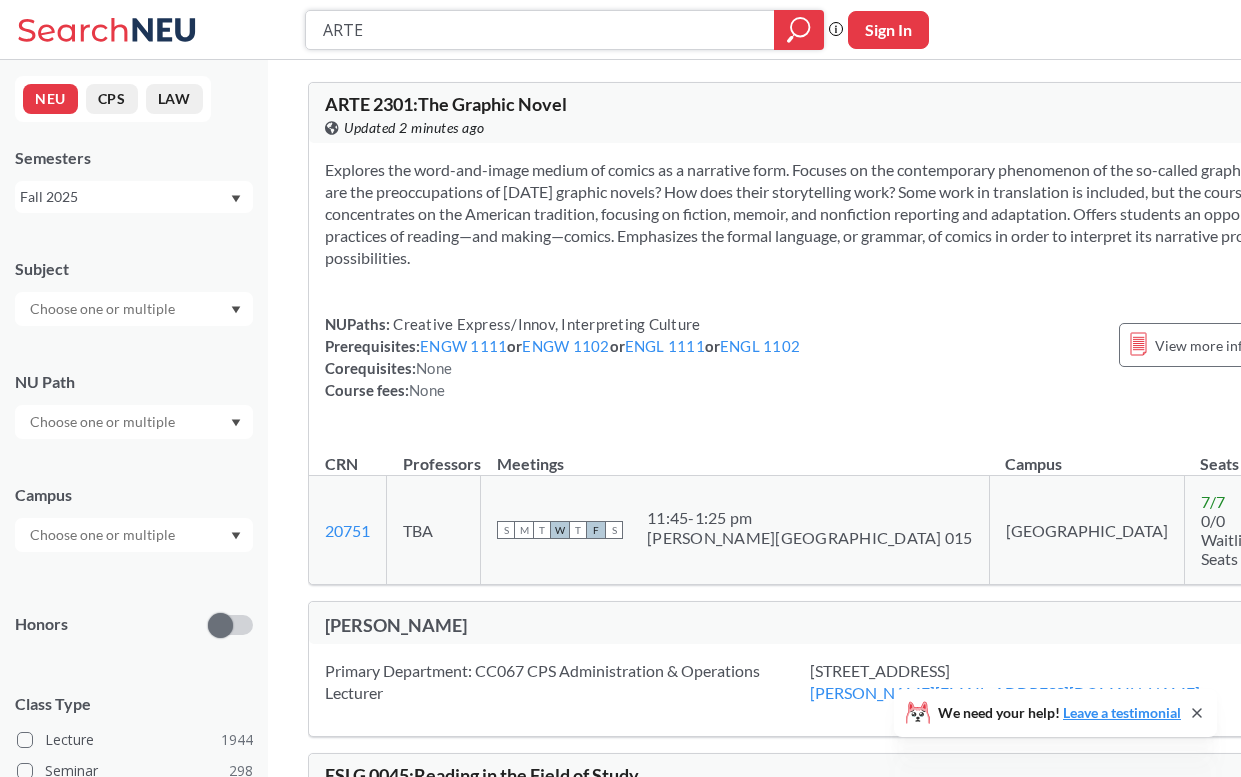 click on "ARTE" at bounding box center [540, 30] 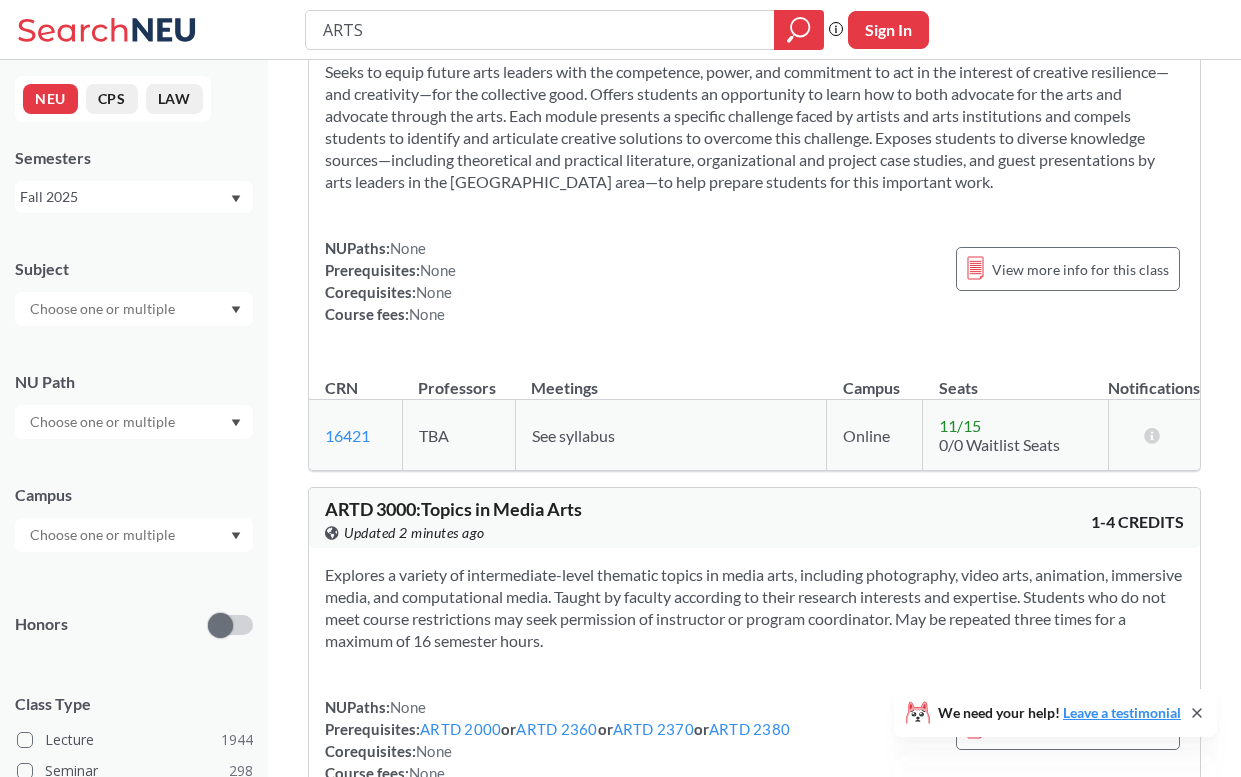 scroll, scrollTop: 1619, scrollLeft: 0, axis: vertical 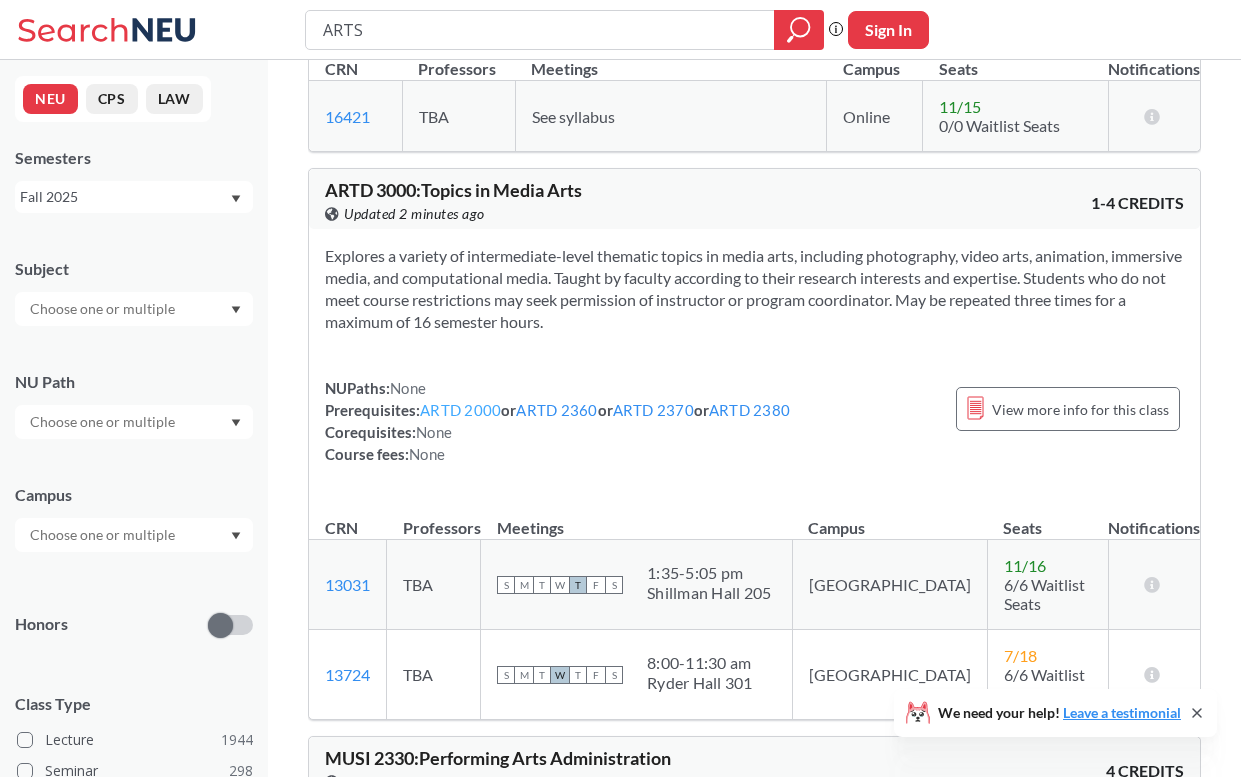 click on "ARTD 2000" at bounding box center [460, 410] 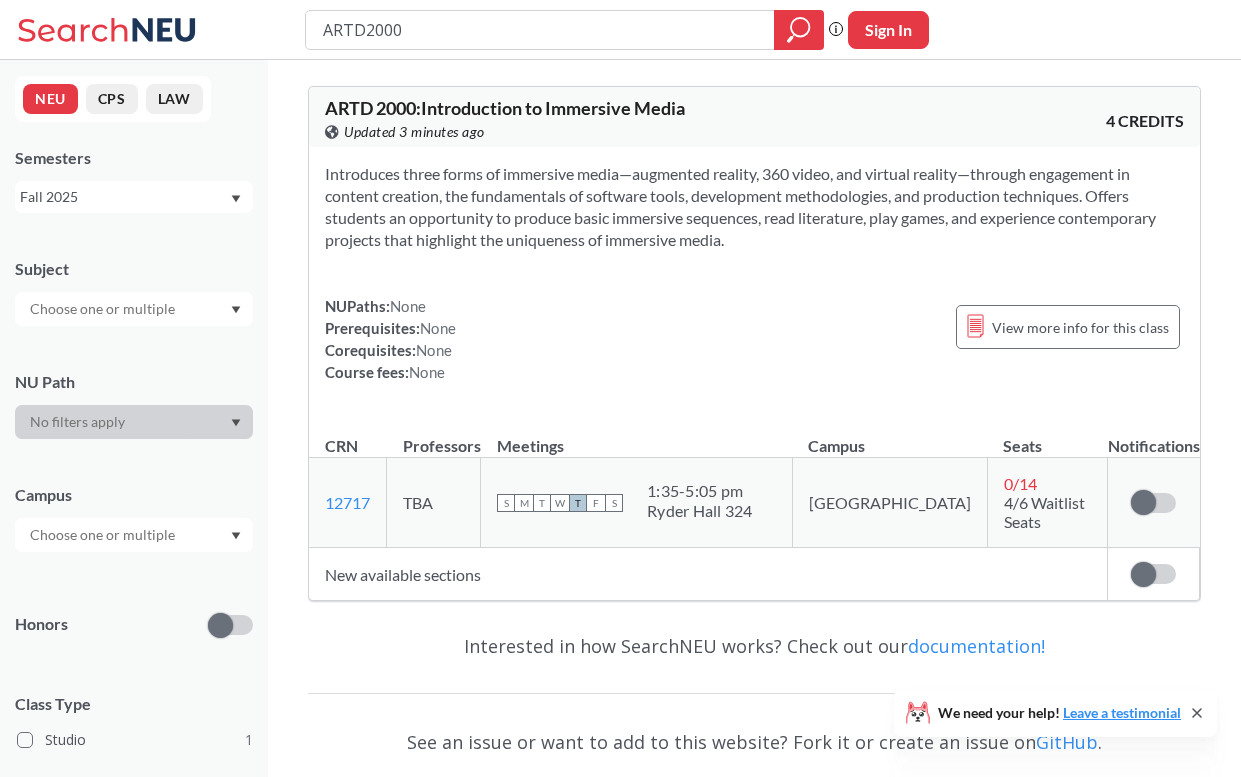type on "ARTS" 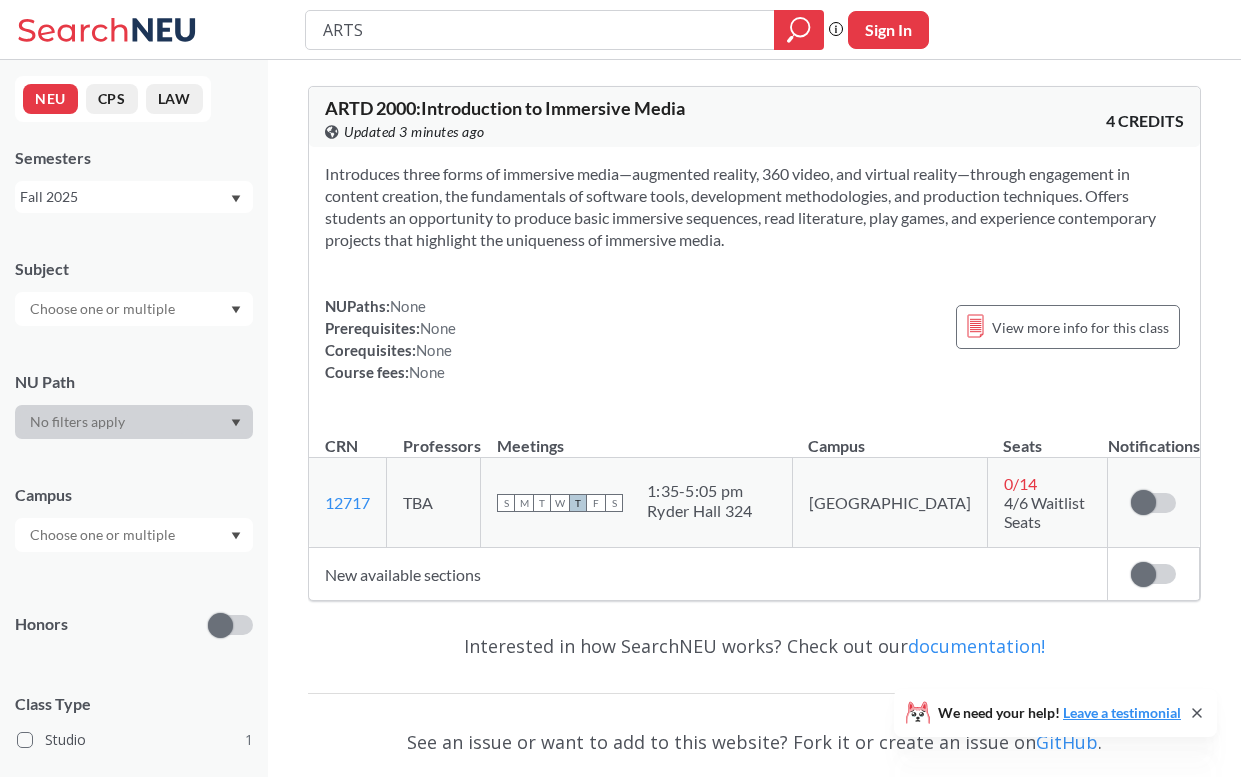scroll, scrollTop: 1619, scrollLeft: 0, axis: vertical 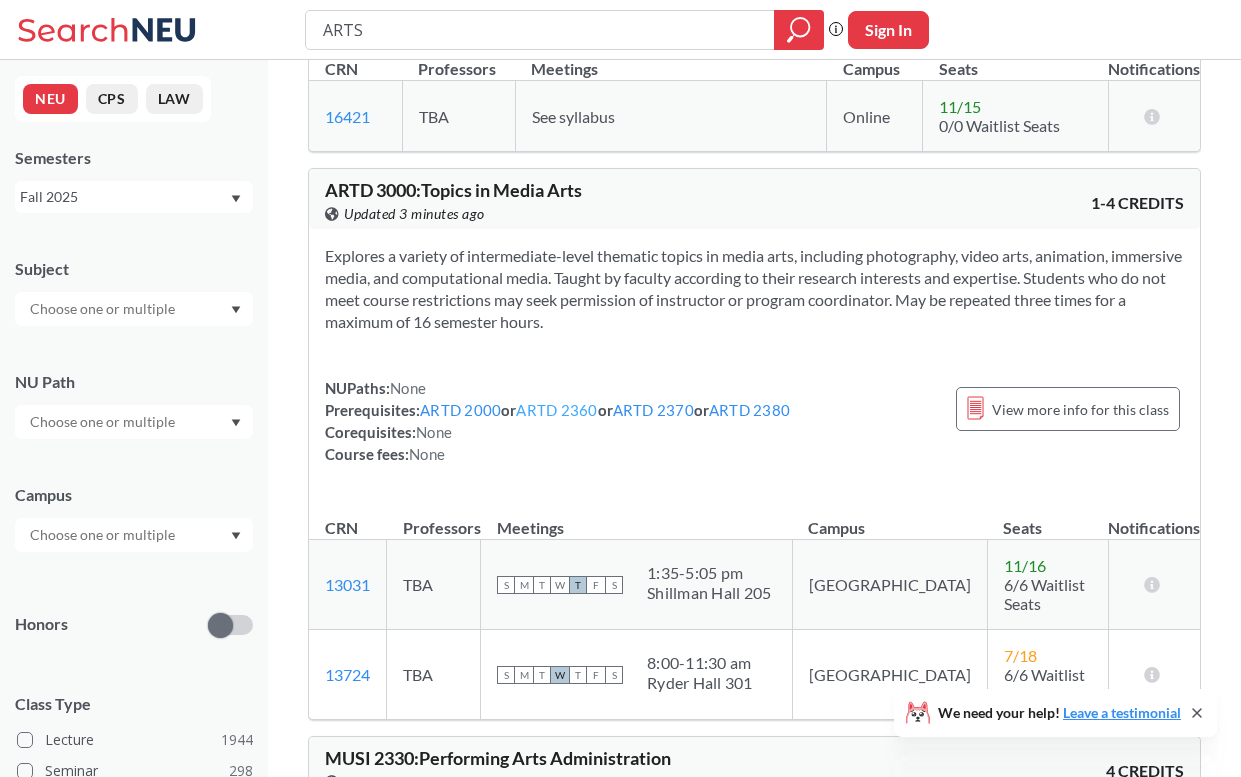 click on "ARTD 2360" at bounding box center [556, 410] 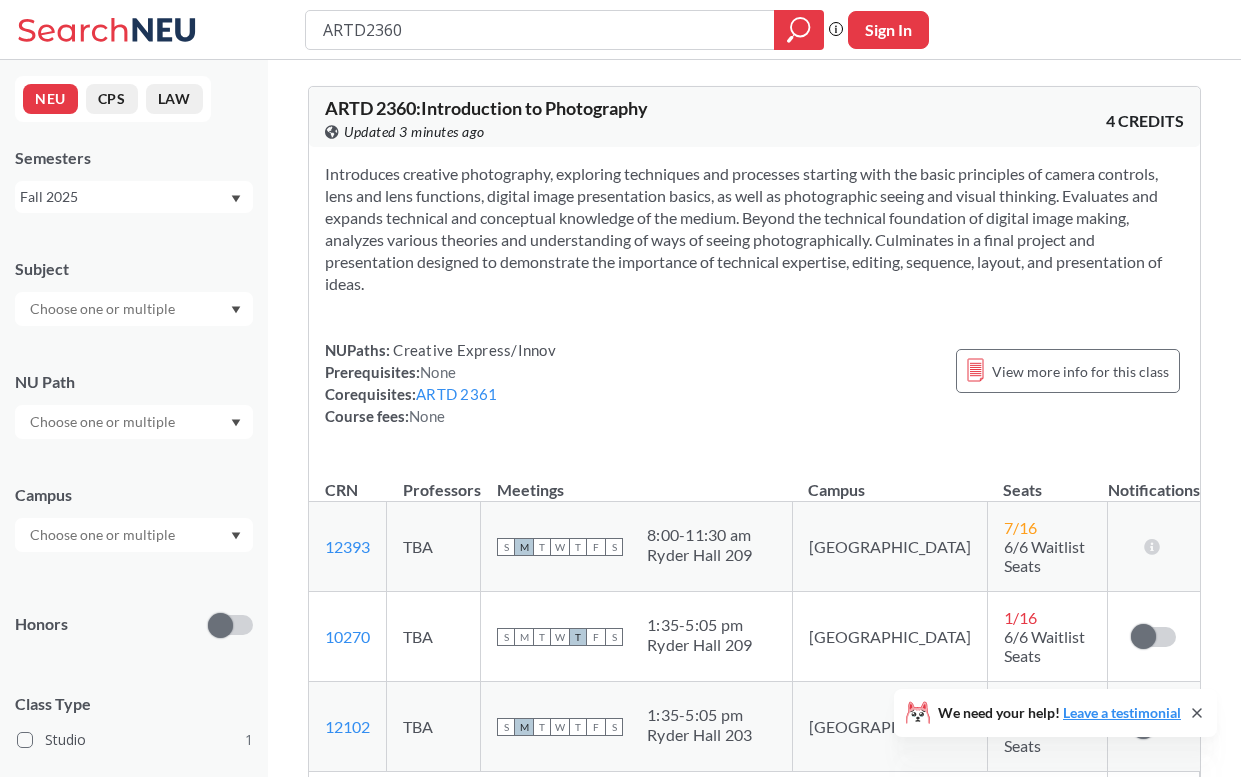 type on "ARTS" 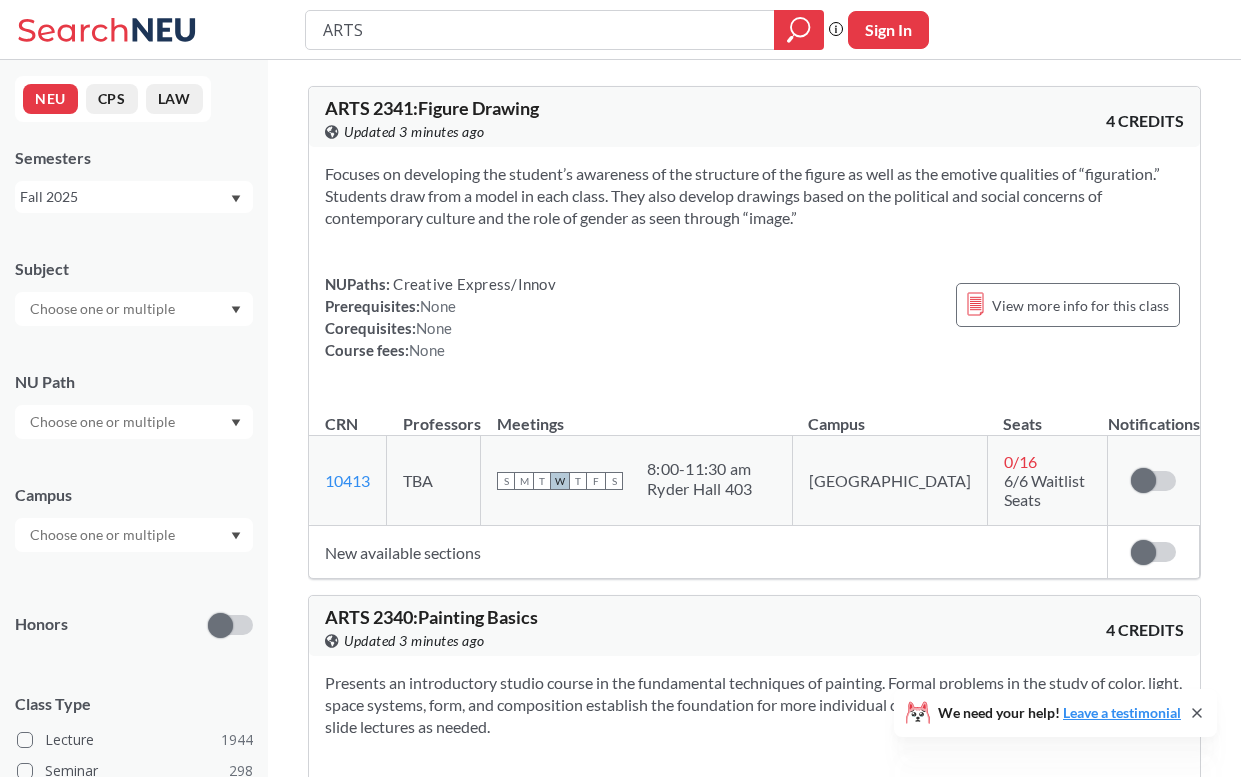 scroll, scrollTop: 1619, scrollLeft: 0, axis: vertical 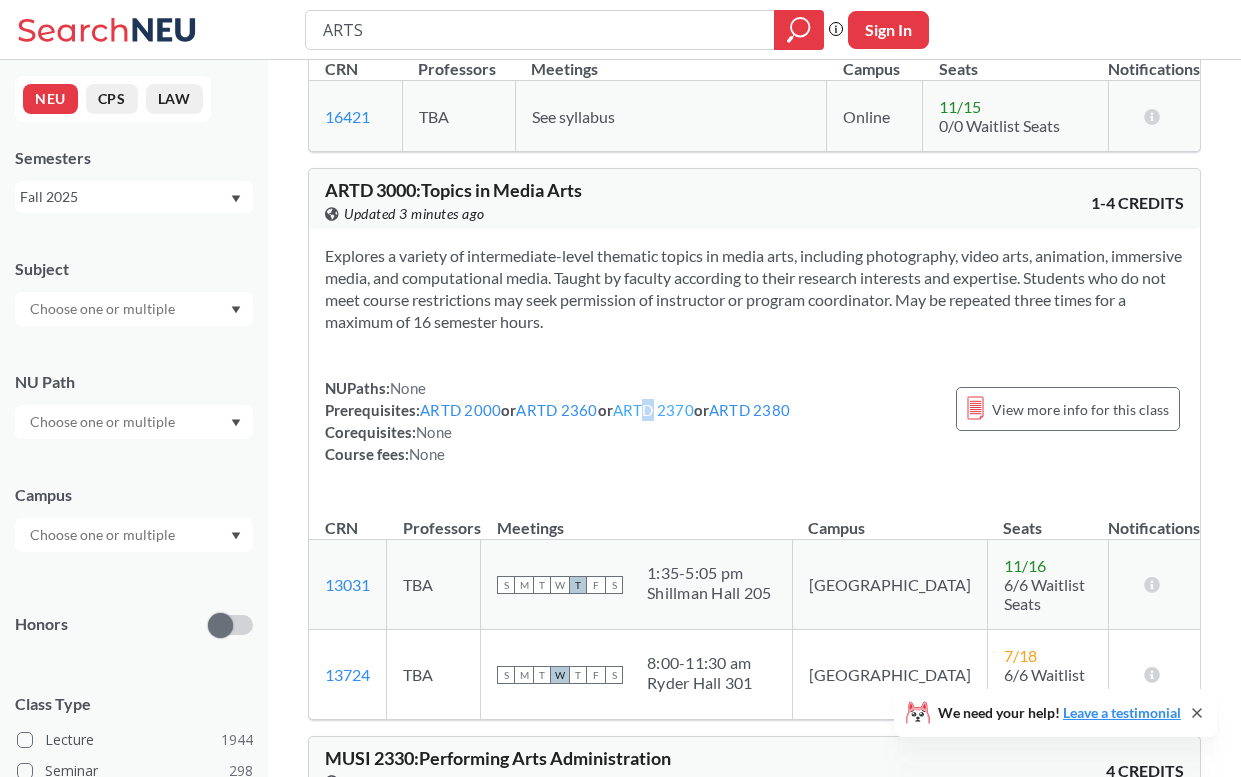 click on "ARTD 2370" at bounding box center (653, 410) 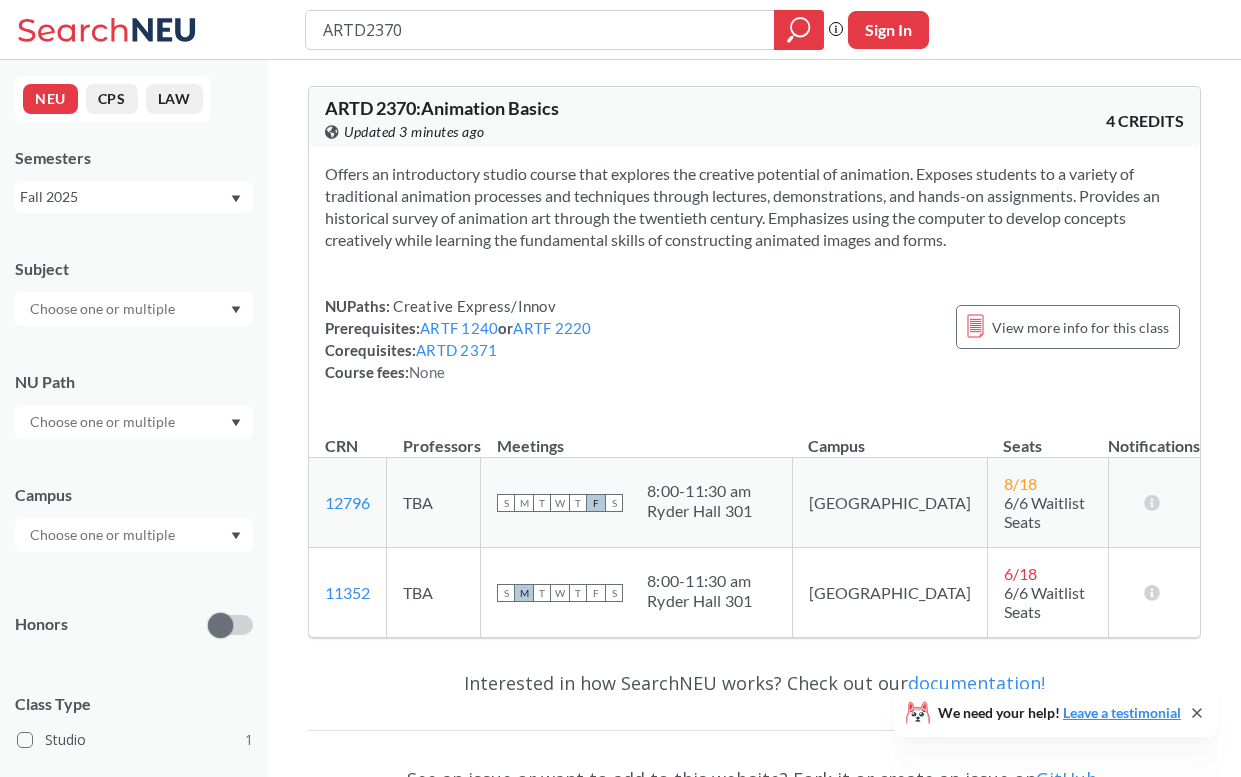 type on "ARTS" 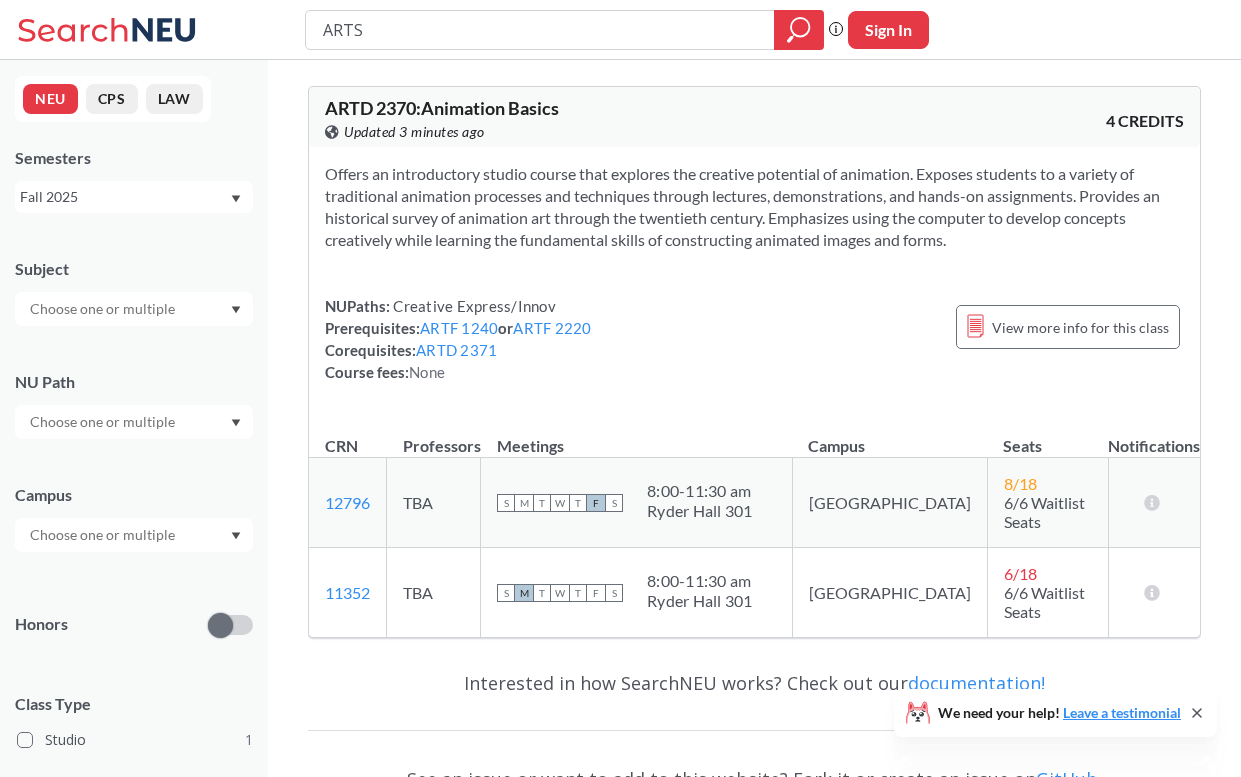 scroll, scrollTop: 1619, scrollLeft: 0, axis: vertical 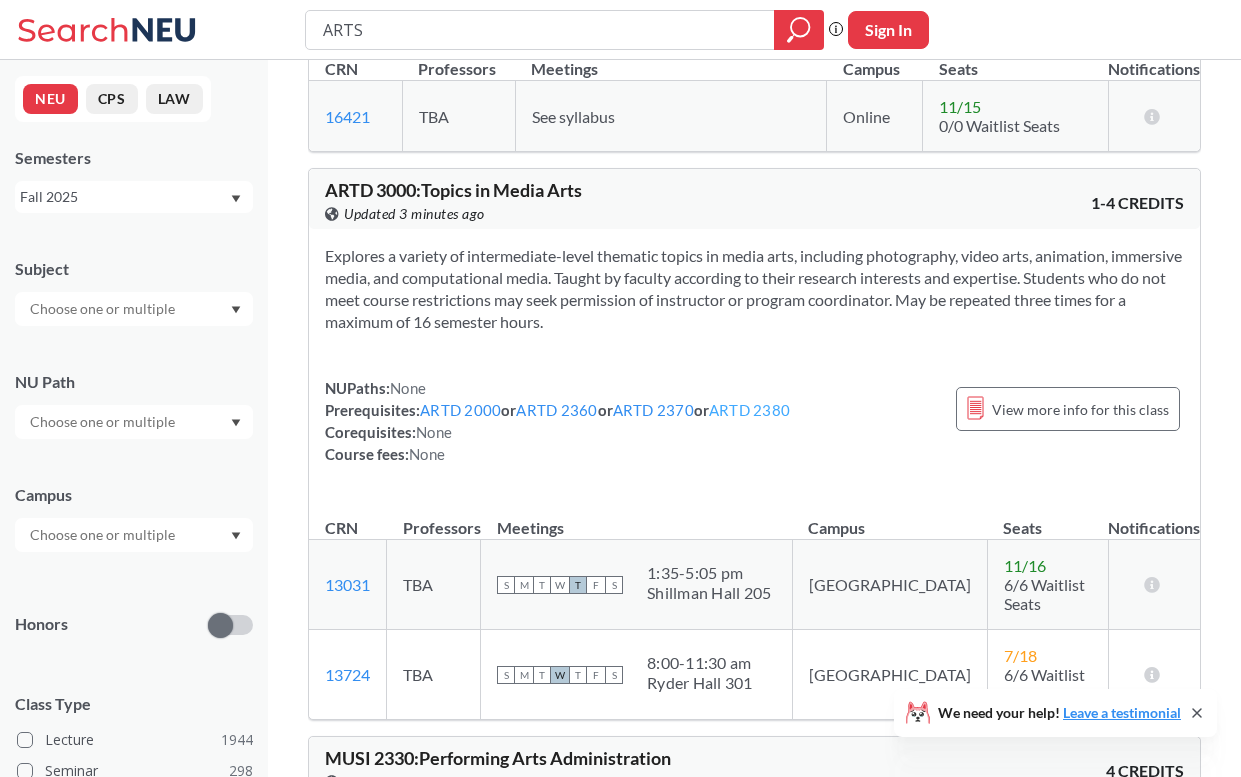 click on "ARTD 2380" at bounding box center (749, 410) 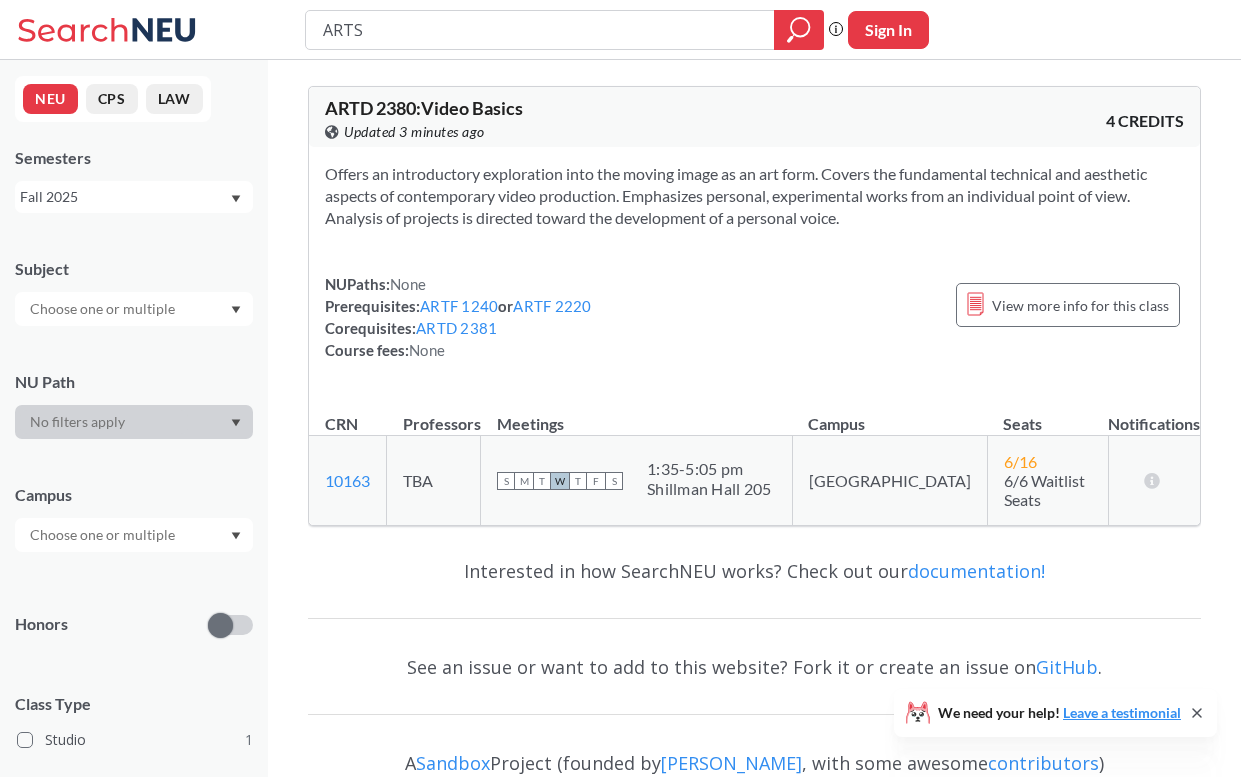 scroll, scrollTop: 1619, scrollLeft: 0, axis: vertical 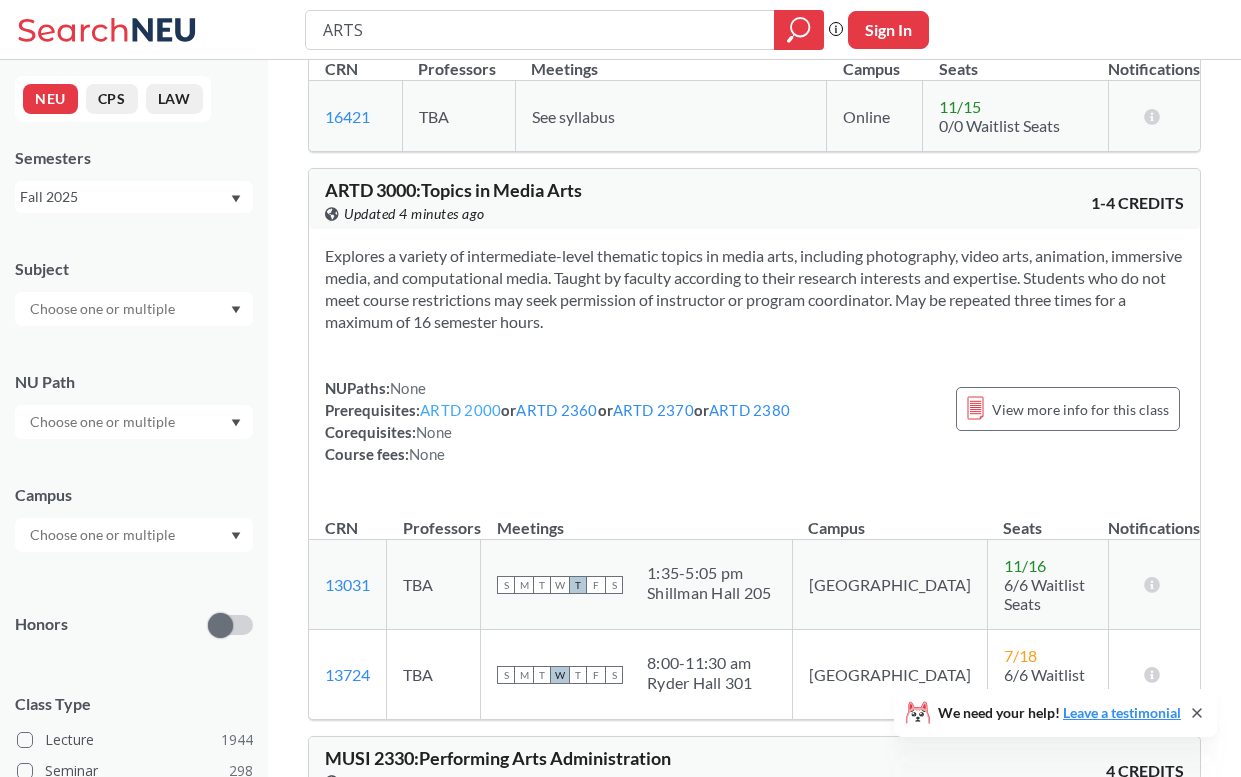 click on "ARTD 2000" at bounding box center [460, 410] 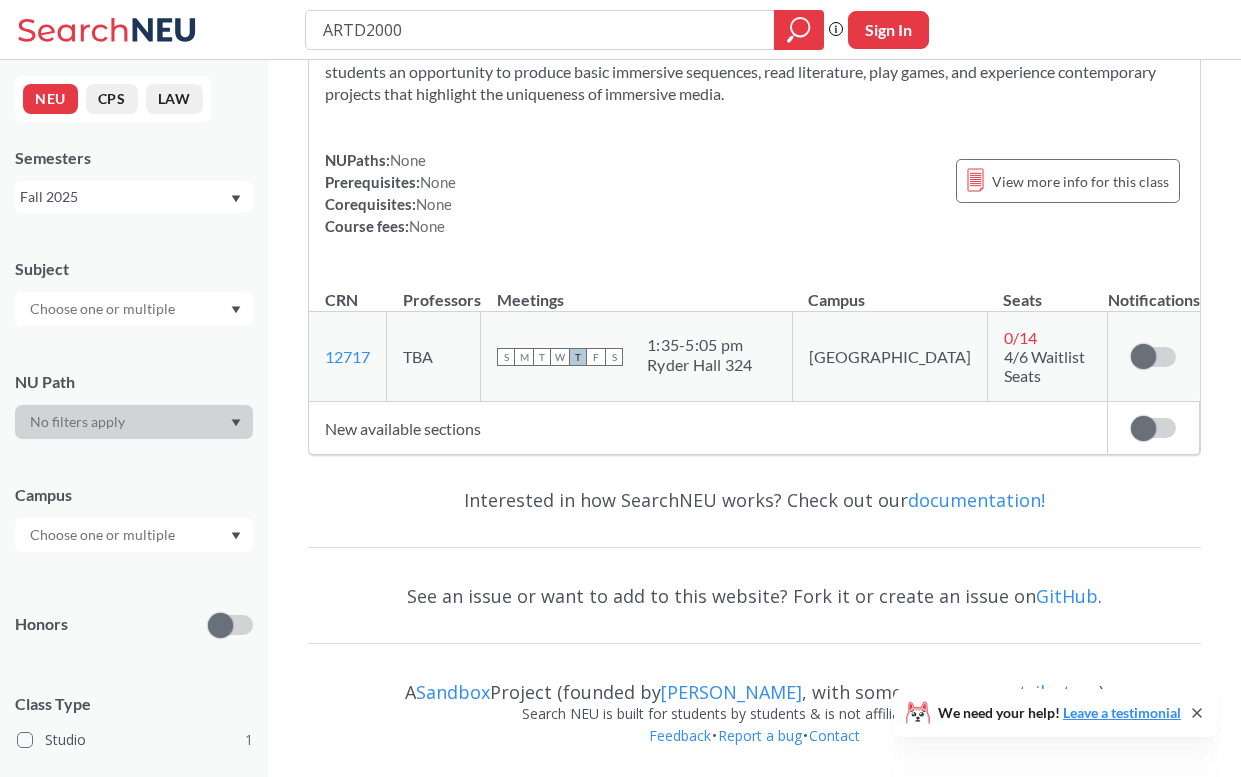 scroll, scrollTop: 0, scrollLeft: 0, axis: both 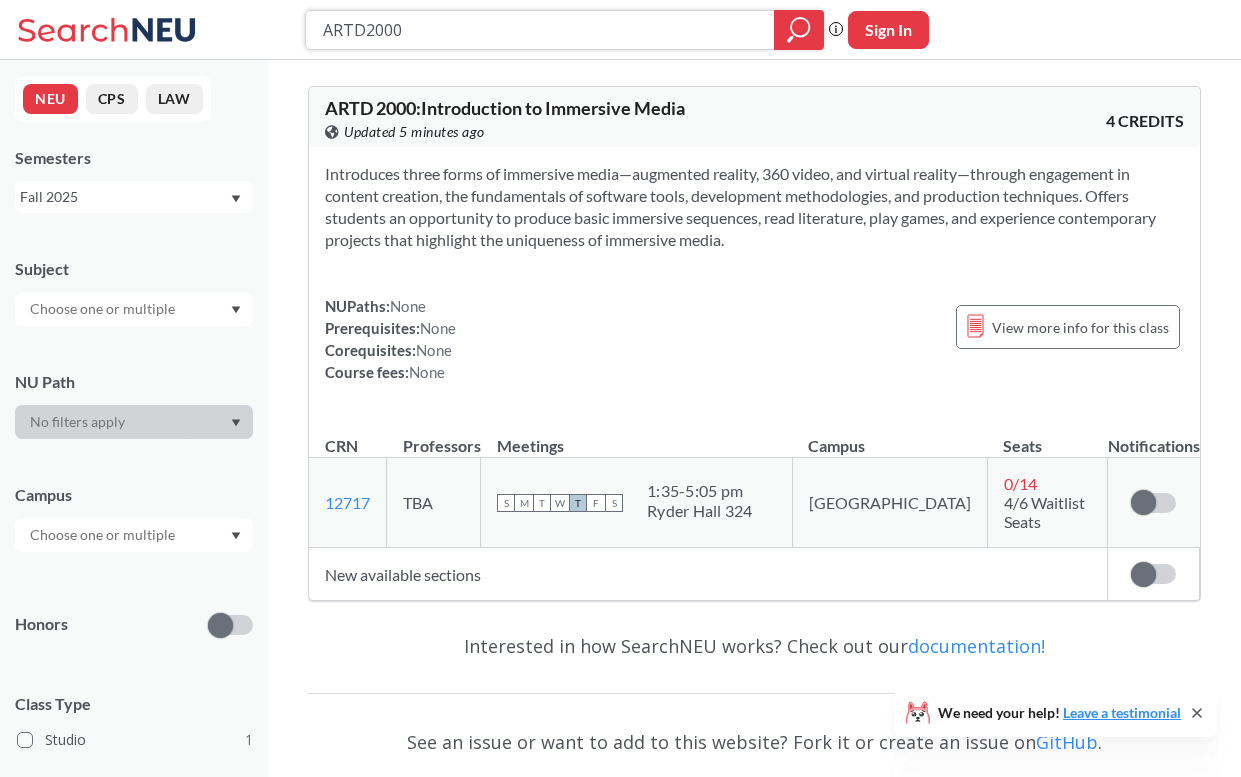 click on "ARTD2000" at bounding box center [540, 30] 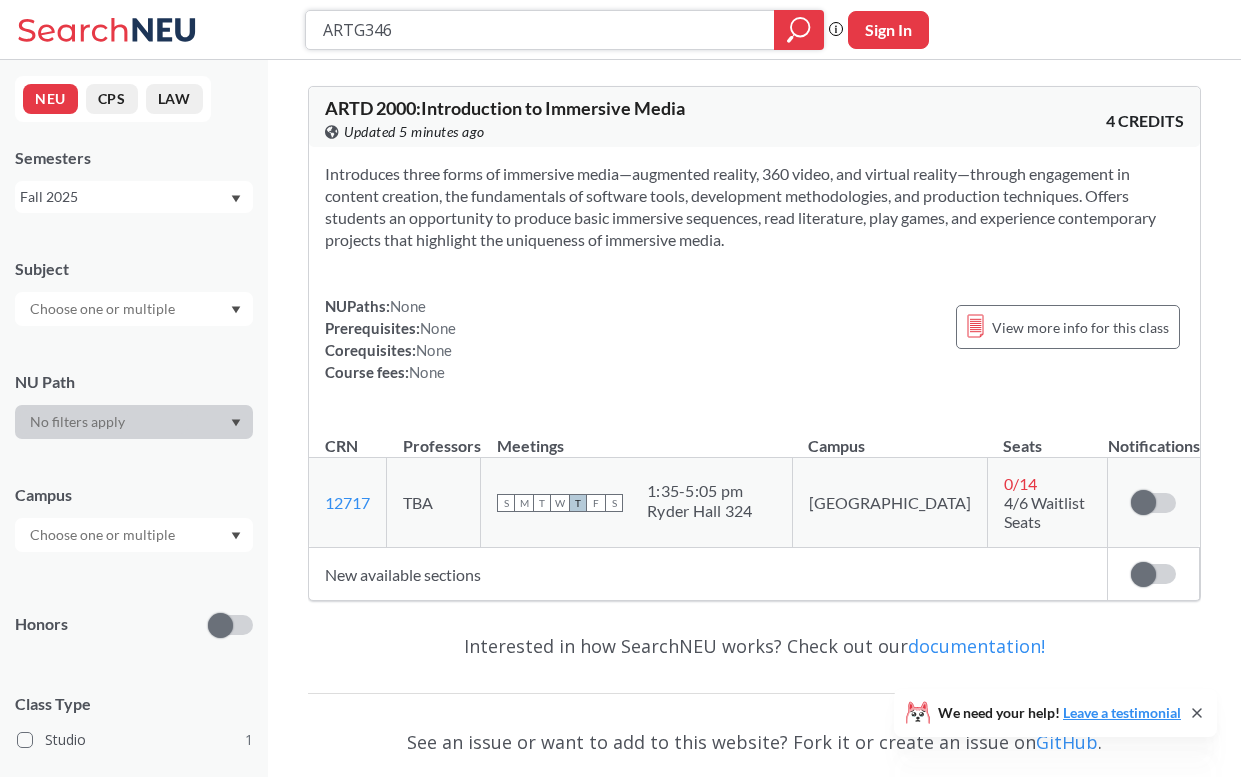 type on "ARTG3460" 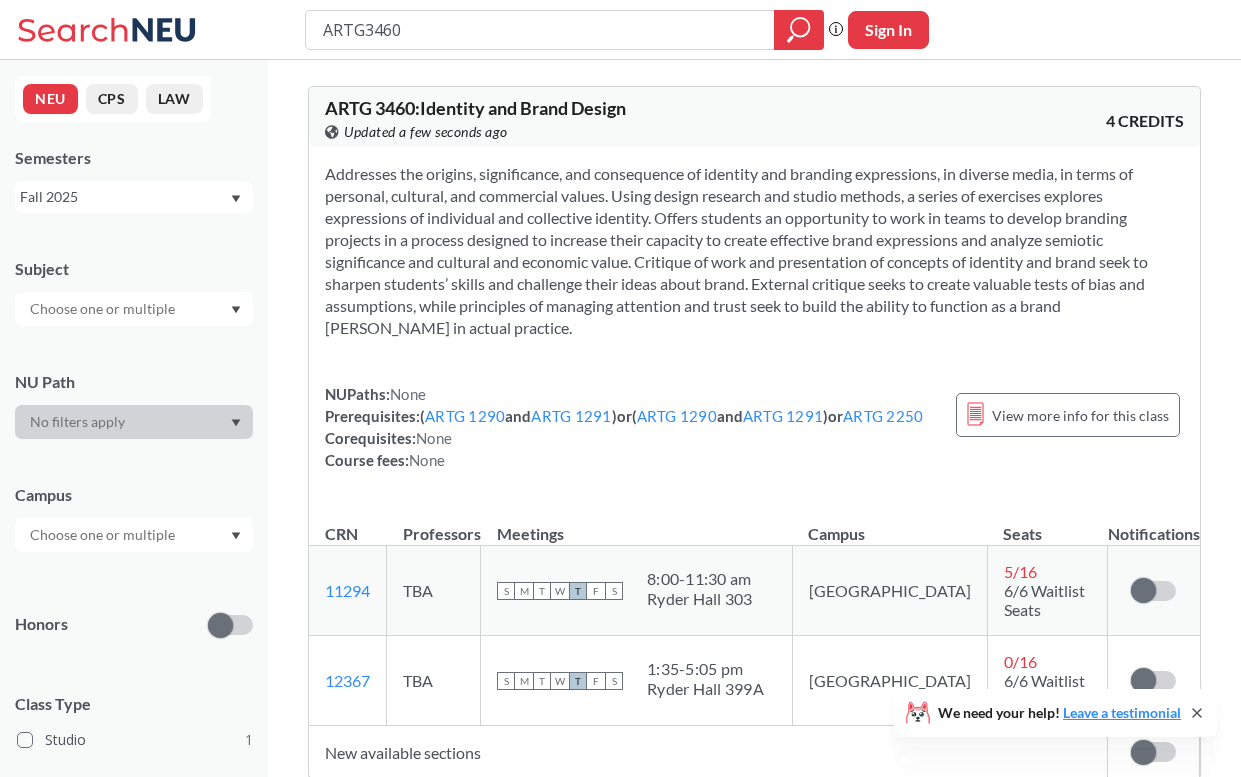click on "Addresses the origins, significance, and consequence of identity and branding expressions, in diverse media, in terms of personal, cultural, and commercial values. Using design research and studio methods, a series of exercises explores expressions of individual and collective identity. Offers students an opportunity to work in teams to develop branding projects in a process designed to increase their capacity to create effective brand expressions and analyze semiotic significance and cultural and economic value. Critique of work and presentation of concepts of identity and brand seek to sharpen students’ skills and challenge their ideas about brand. External critique seeks to create valuable tests of bias and assumptions, while principles of managing attention and trust seek to build the ability to function as a brand [PERSON_NAME] in actual practice." at bounding box center [754, 251] 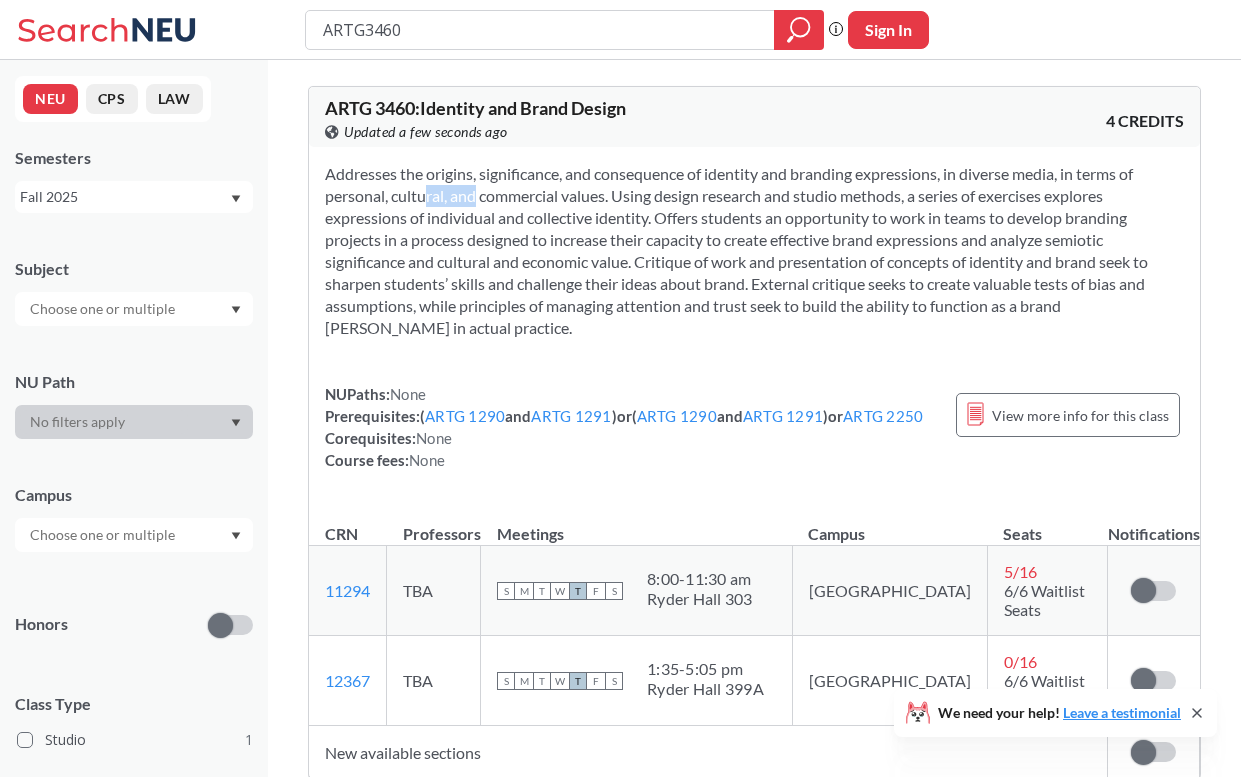 click on "Addresses the origins, significance, and consequence of identity and branding expressions, in diverse media, in terms of personal, cultural, and commercial values. Using design research and studio methods, a series of exercises explores expressions of individual and collective identity. Offers students an opportunity to work in teams to develop branding projects in a process designed to increase their capacity to create effective brand expressions and analyze semiotic significance and cultural and economic value. Critique of work and presentation of concepts of identity and brand seek to sharpen students’ skills and challenge their ideas about brand. External critique seeks to create valuable tests of bias and assumptions, while principles of managing attention and trust seek to build the ability to function as a brand [PERSON_NAME] in actual practice." at bounding box center (754, 251) 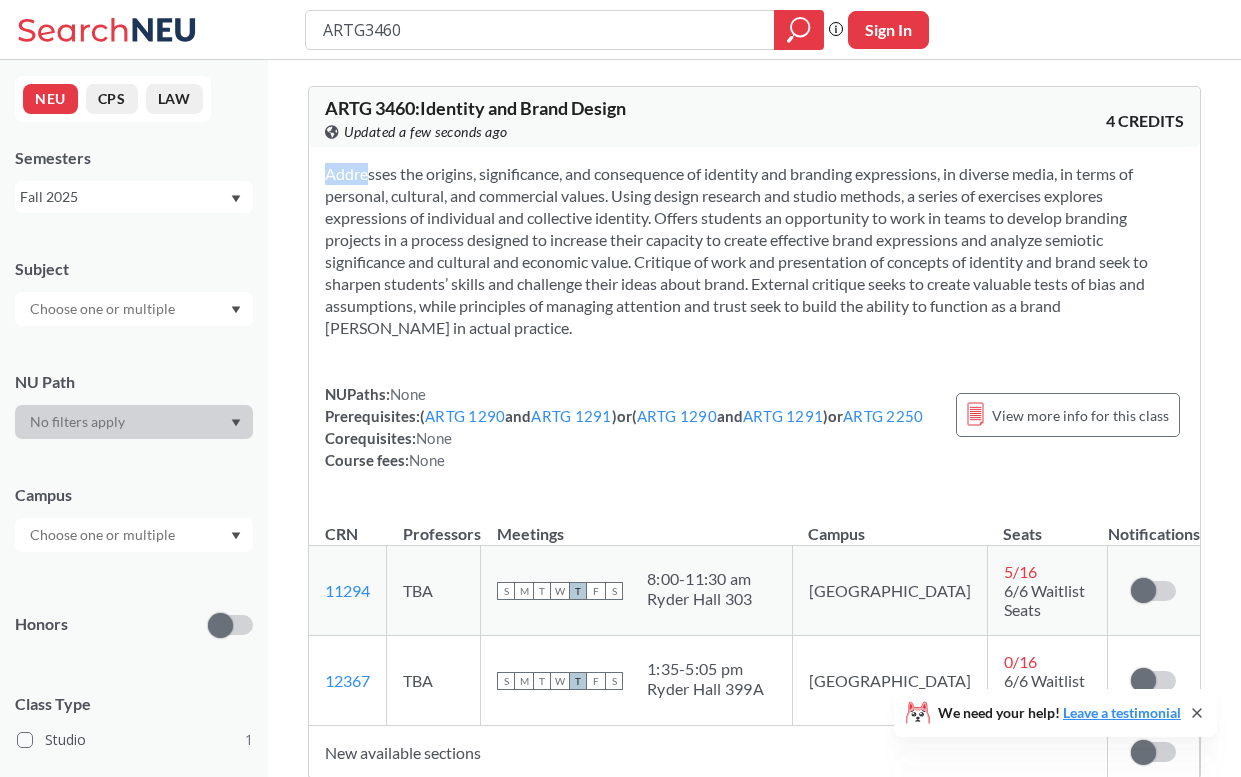 click on "Addresses the origins, significance, and consequence of identity and branding expressions, in diverse media, in terms of personal, cultural, and commercial values. Using design research and studio methods, a series of exercises explores expressions of individual and collective identity. Offers students an opportunity to work in teams to develop branding projects in a process designed to increase their capacity to create effective brand expressions and analyze semiotic significance and cultural and economic value. Critique of work and presentation of concepts of identity and brand seek to sharpen students’ skills and challenge their ideas about brand. External critique seeks to create valuable tests of bias and assumptions, while principles of managing attention and trust seek to build the ability to function as a brand [PERSON_NAME] in actual practice." at bounding box center [754, 251] 